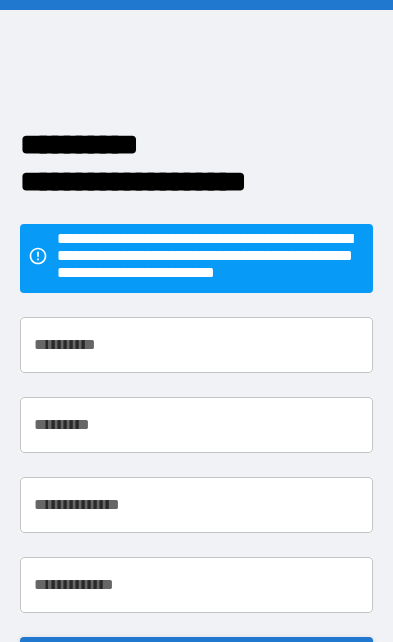 scroll, scrollTop: 0, scrollLeft: 0, axis: both 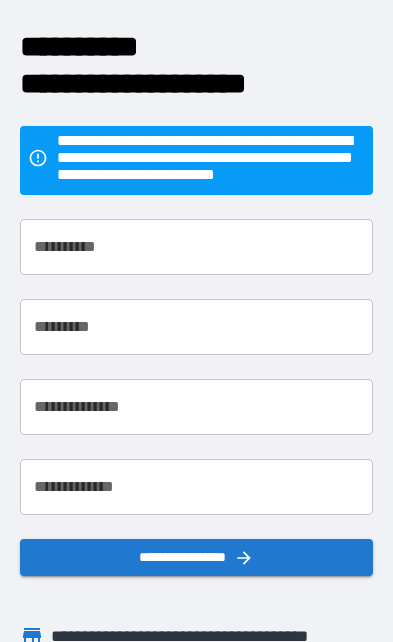 click on "**********" at bounding box center (197, 247) 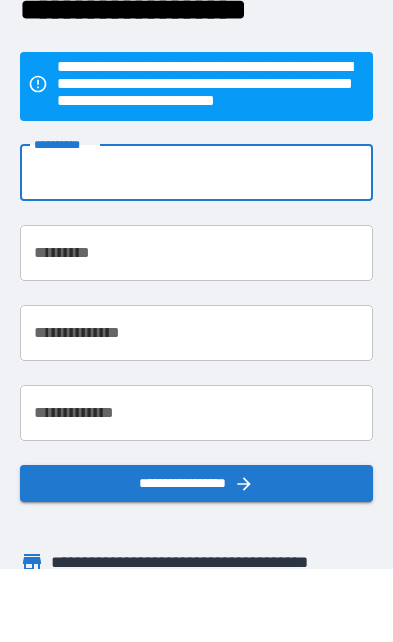 type on "*******" 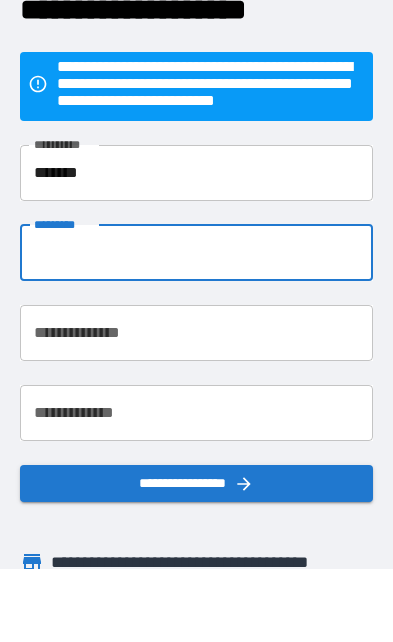 type on "****" 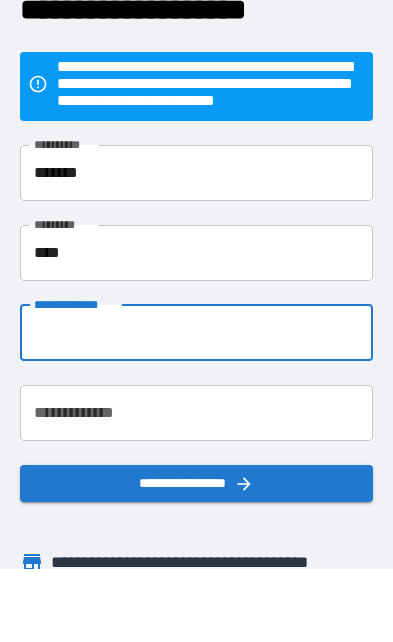 type on "**********" 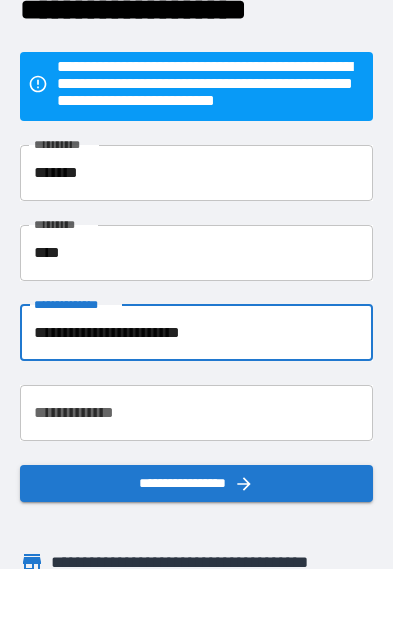 scroll, scrollTop: 73, scrollLeft: 0, axis: vertical 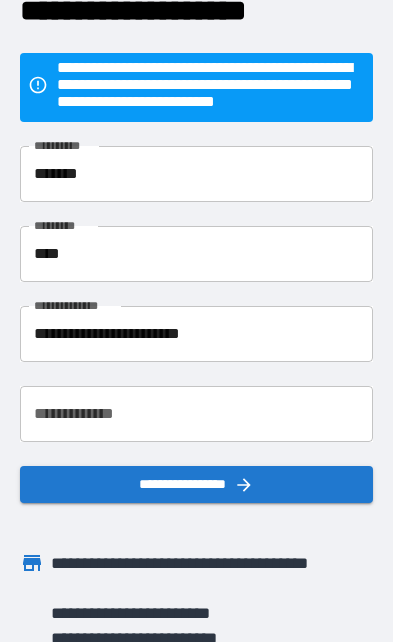click on "**********" at bounding box center (197, 414) 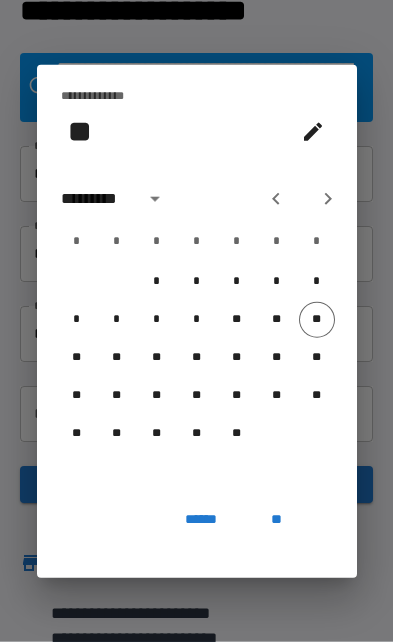click on "**" at bounding box center [80, 131] 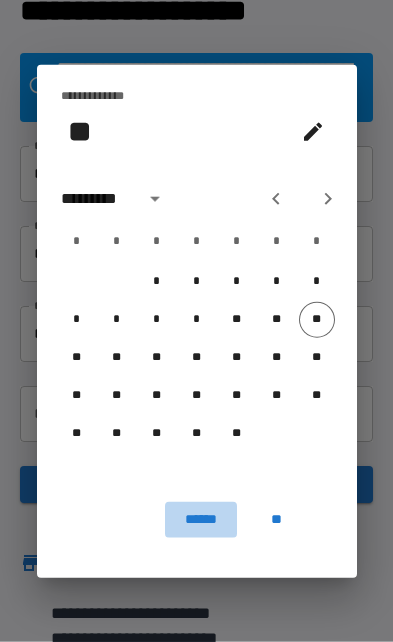 click on "******" at bounding box center (200, 520) 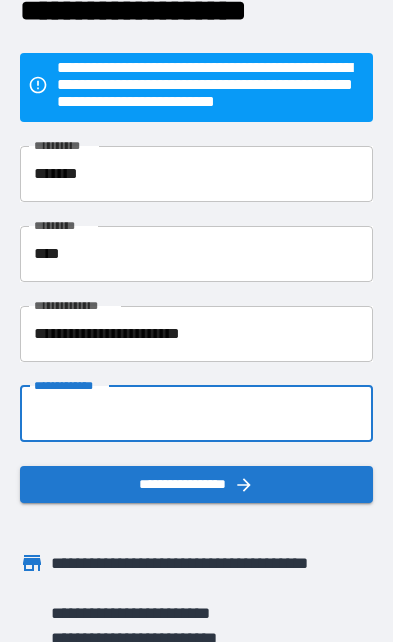 click on "**********" at bounding box center [197, 414] 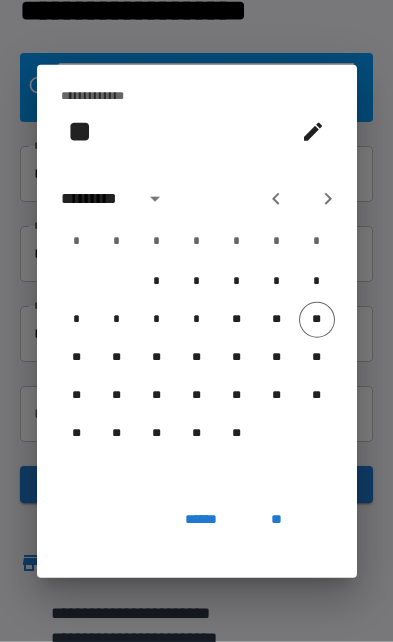 click 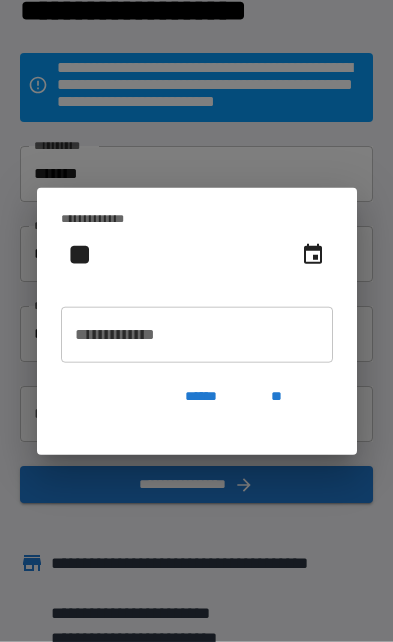 click on "**********" at bounding box center [197, 335] 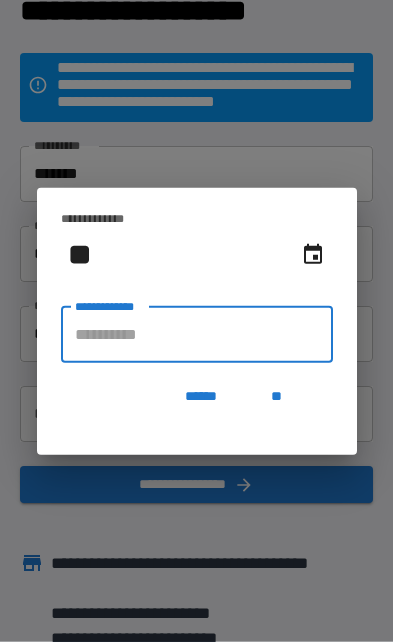 scroll, scrollTop: 73, scrollLeft: 0, axis: vertical 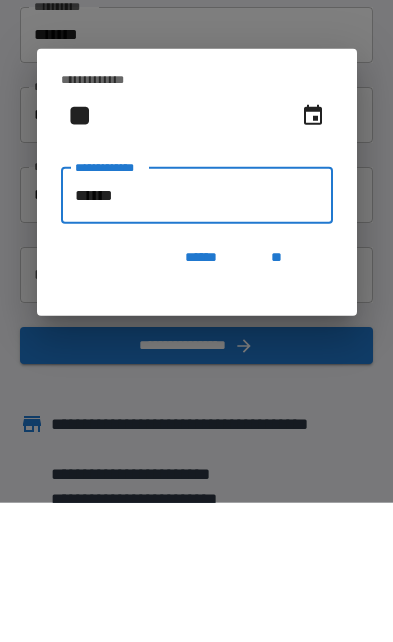 type on "*******" 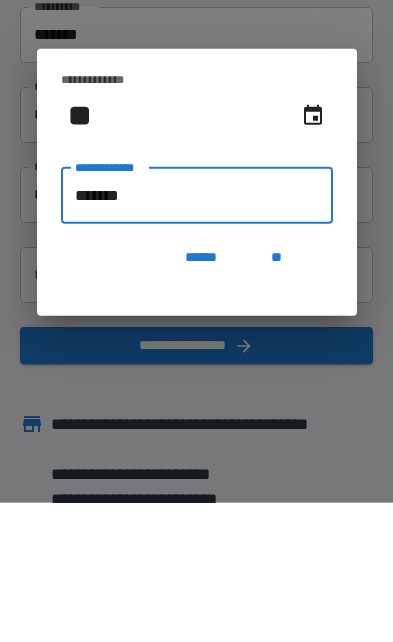 type on "**********" 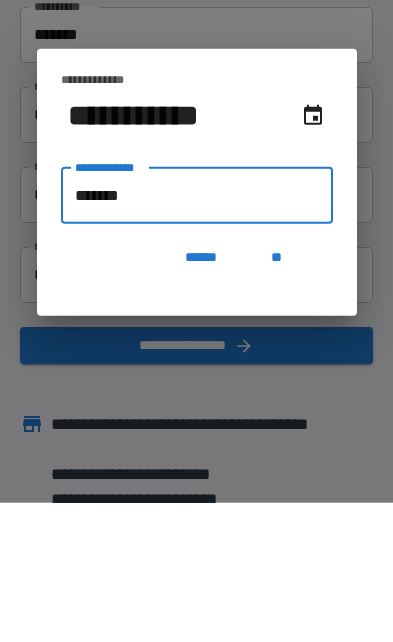type on "********" 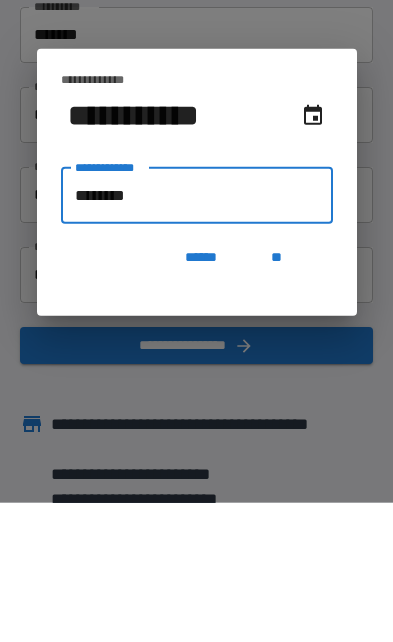 type on "**********" 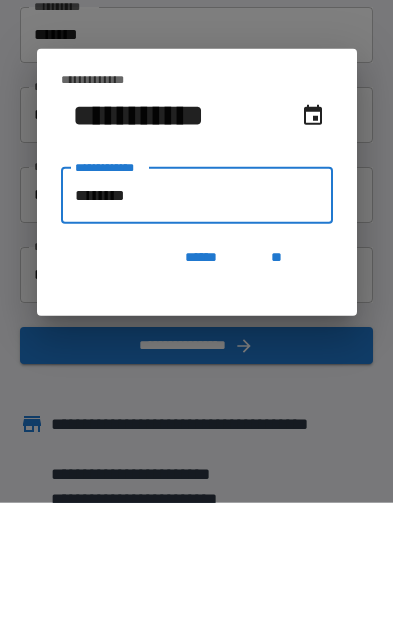 type on "*********" 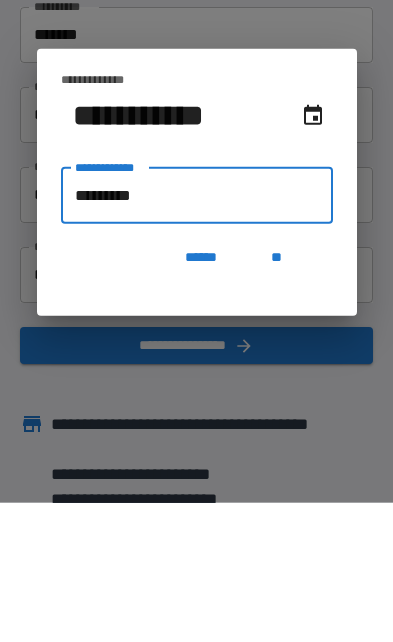 type on "**********" 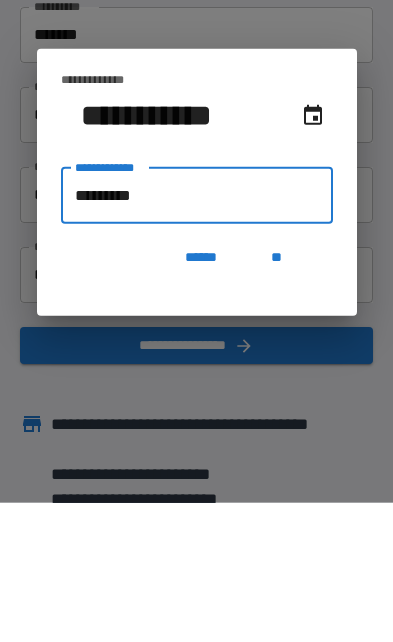 type on "**********" 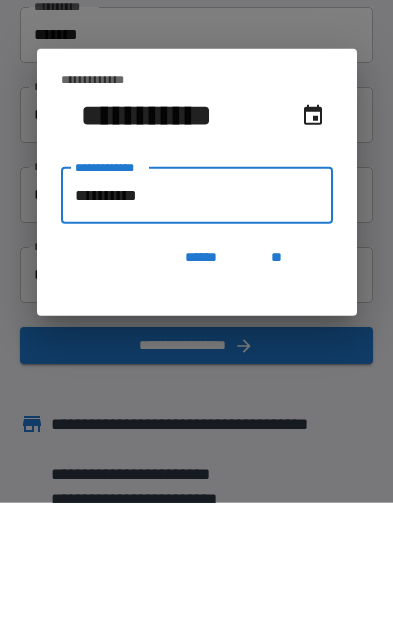 type on "**********" 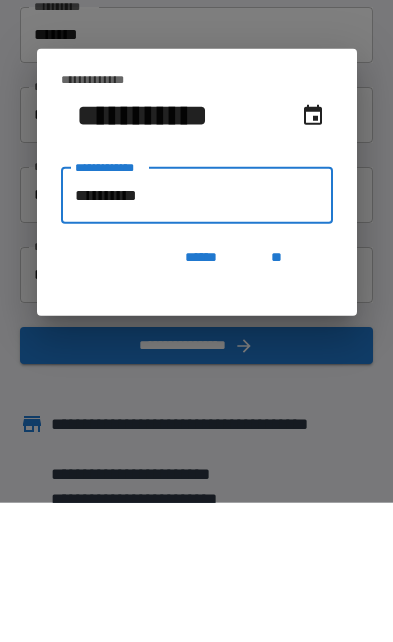 type on "**********" 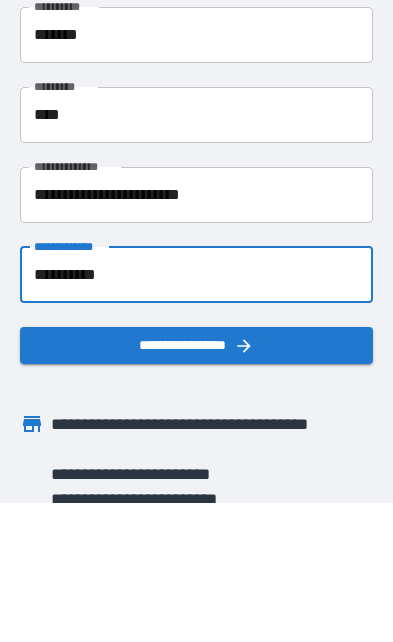 scroll, scrollTop: 126, scrollLeft: 0, axis: vertical 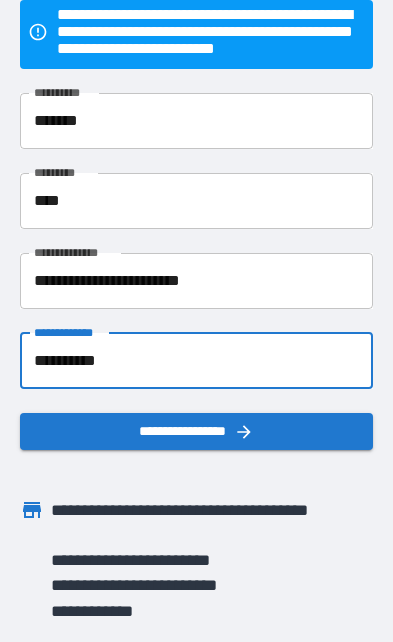 click on "**********" at bounding box center (197, 431) 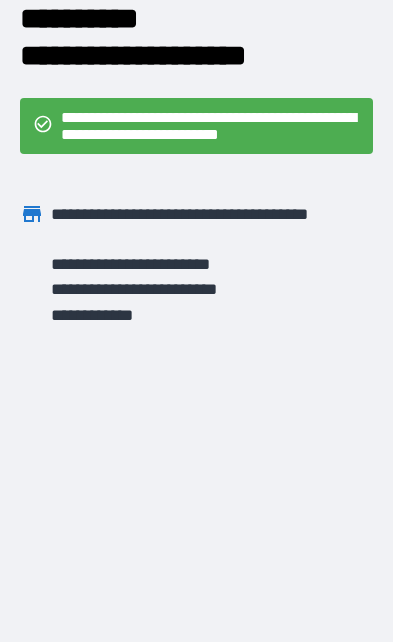 scroll, scrollTop: 0, scrollLeft: 0, axis: both 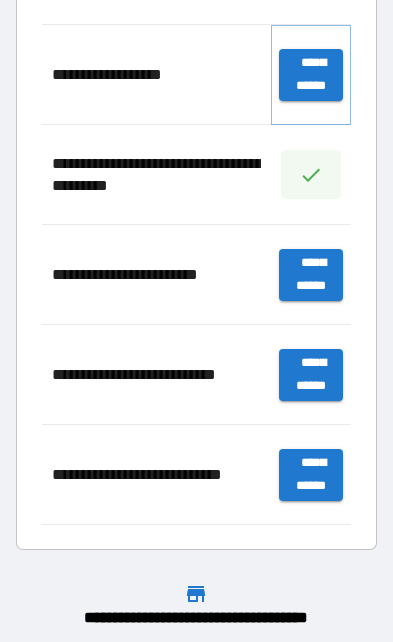 click on "**********" at bounding box center [311, 75] 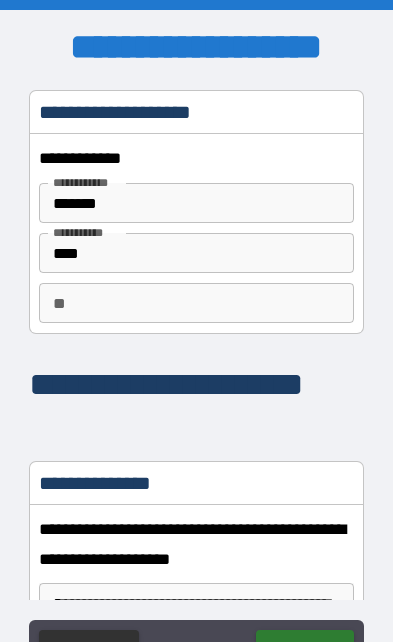 click on "**" at bounding box center [196, 303] 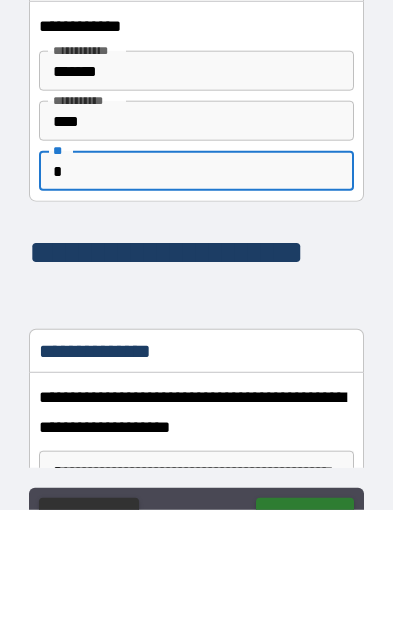 type on "*" 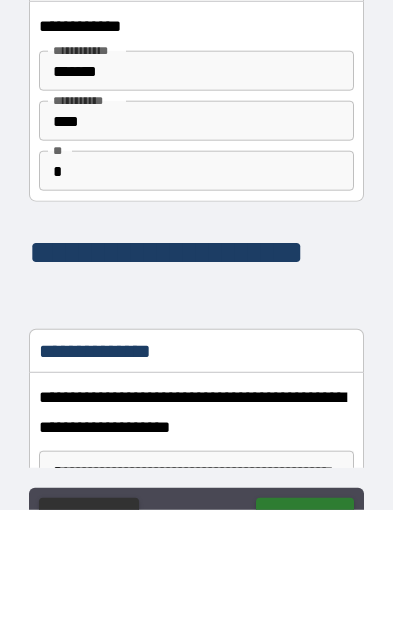 scroll, scrollTop: 125, scrollLeft: 0, axis: vertical 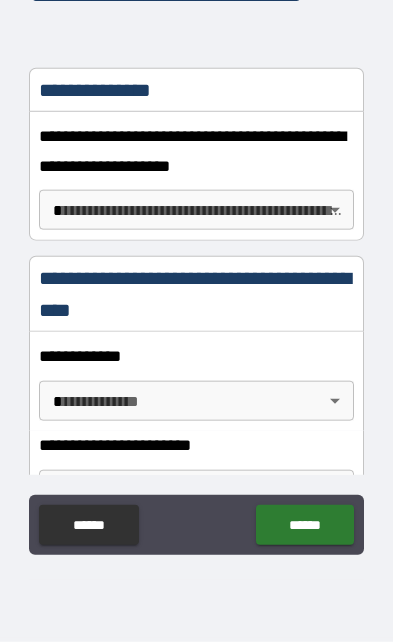 click on "**********" at bounding box center (196, 259) 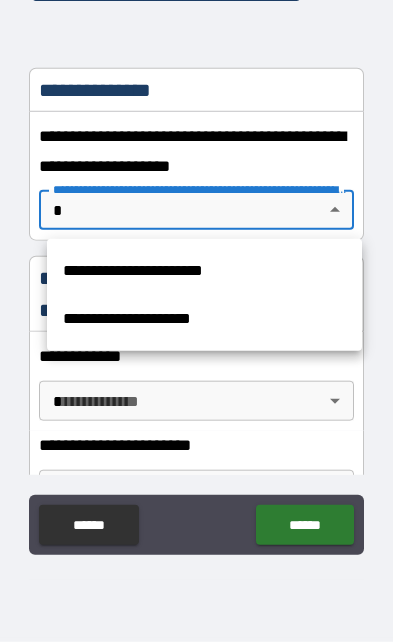 click on "**********" at bounding box center (204, 319) 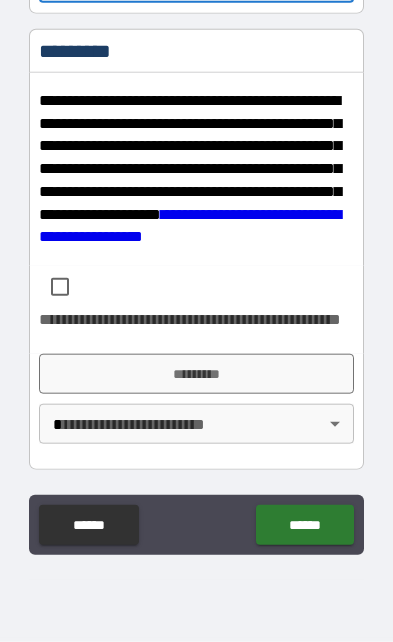 scroll, scrollTop: 495, scrollLeft: 0, axis: vertical 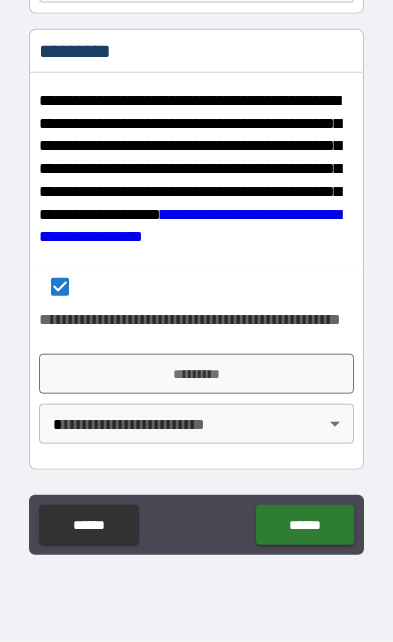 click on "*********" at bounding box center [196, 374] 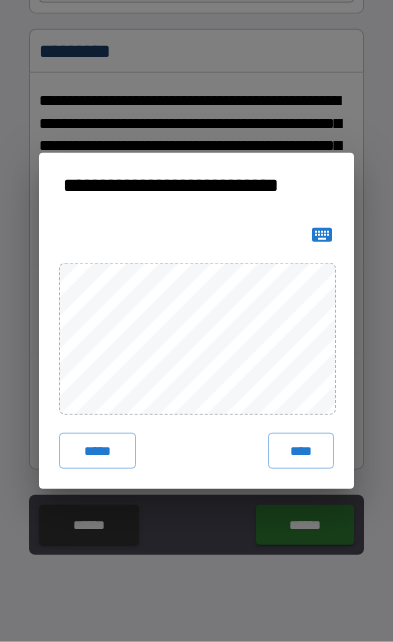 click on "****" at bounding box center (301, 451) 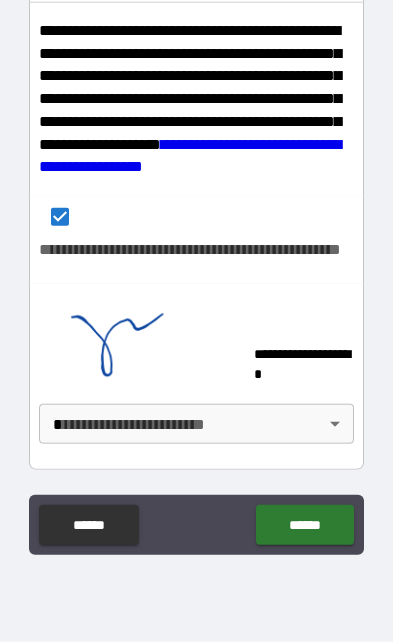 scroll, scrollTop: 565, scrollLeft: 0, axis: vertical 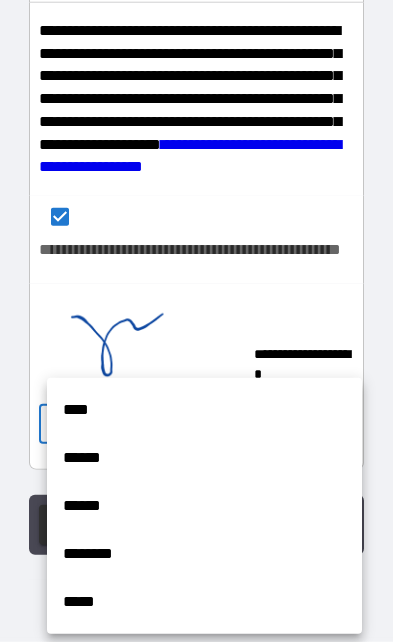 click on "****" at bounding box center (204, 410) 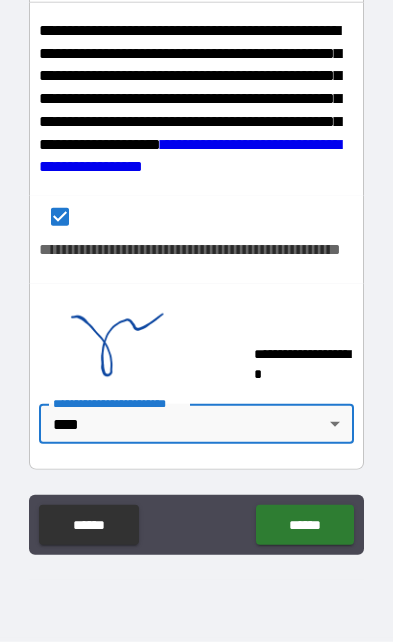 click on "******" at bounding box center (304, 525) 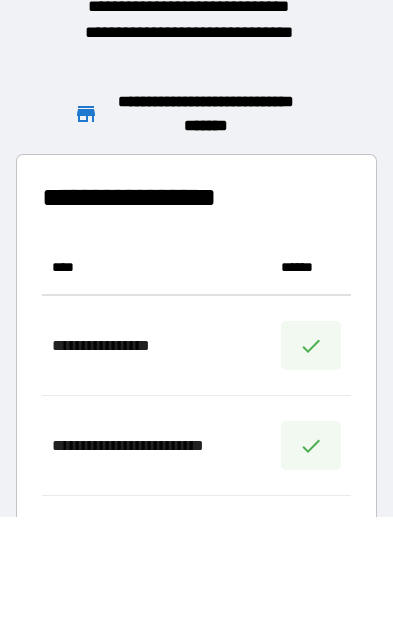 scroll, scrollTop: 756, scrollLeft: 309, axis: both 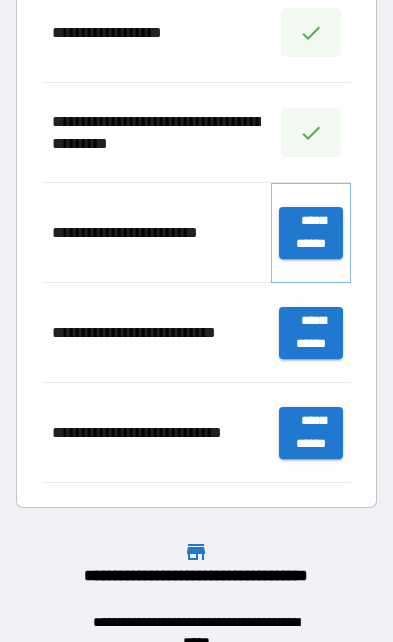 click on "**********" at bounding box center [311, 233] 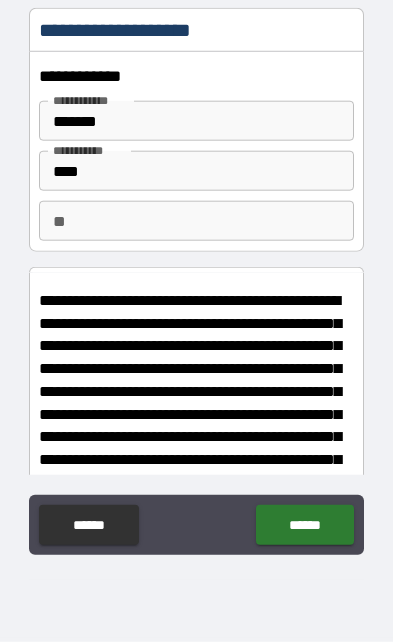 click on "**" at bounding box center (196, 221) 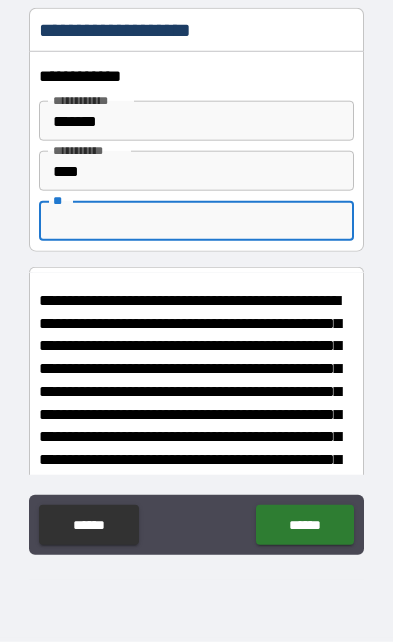 scroll, scrollTop: 125, scrollLeft: 0, axis: vertical 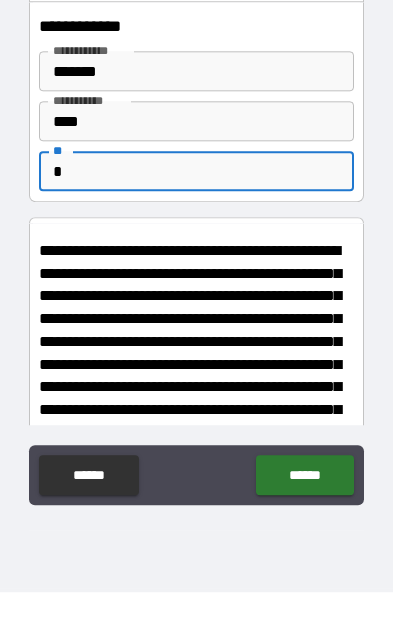 type on "*" 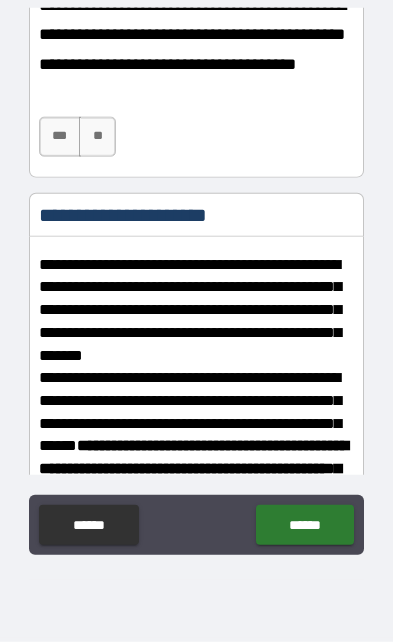 scroll, scrollTop: 1120, scrollLeft: 0, axis: vertical 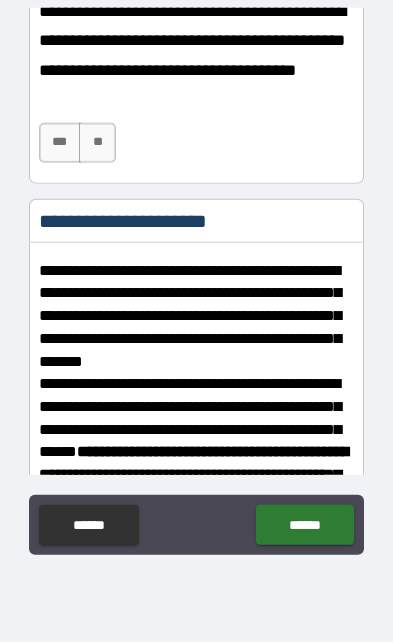 click on "**********" at bounding box center (139, 221) 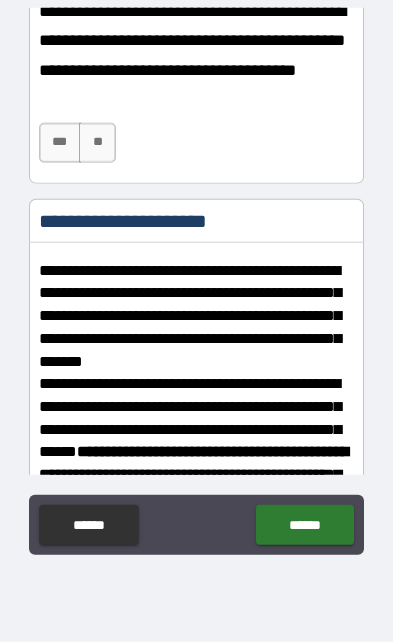 click on "***" at bounding box center (60, 143) 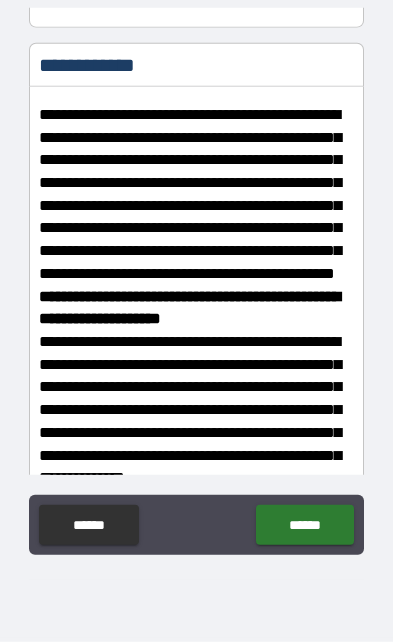 scroll, scrollTop: 2273, scrollLeft: 0, axis: vertical 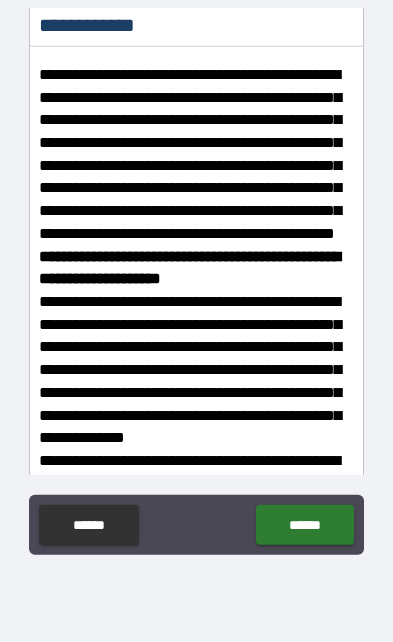 click on "***" at bounding box center [60, -53] 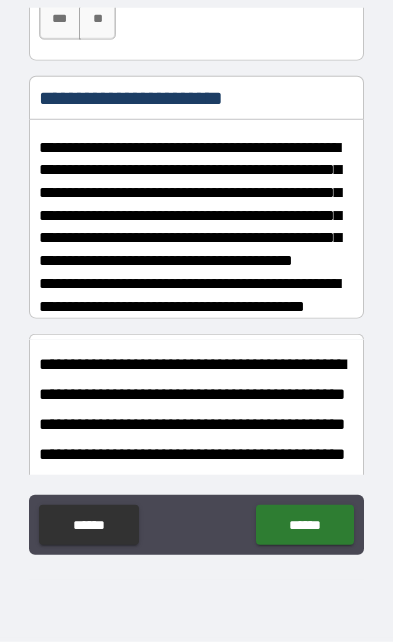 scroll, scrollTop: 3100, scrollLeft: 0, axis: vertical 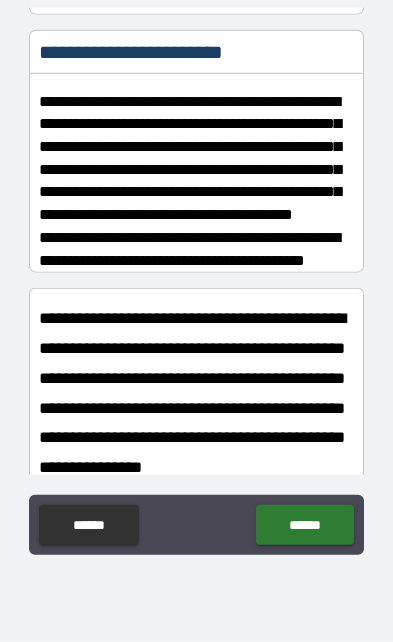 click on "***" at bounding box center [60, -26] 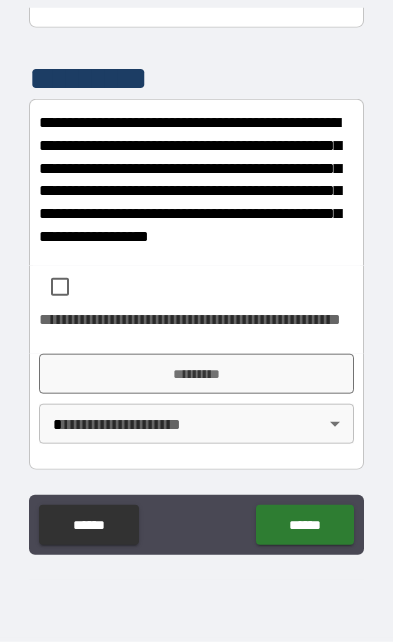 scroll, scrollTop: 3670, scrollLeft: 0, axis: vertical 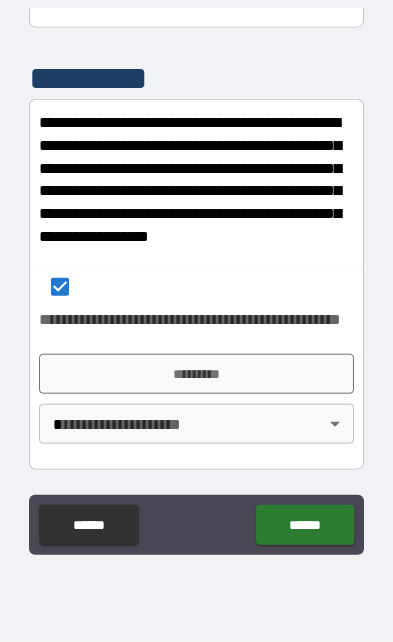 click on "*********" at bounding box center [196, 374] 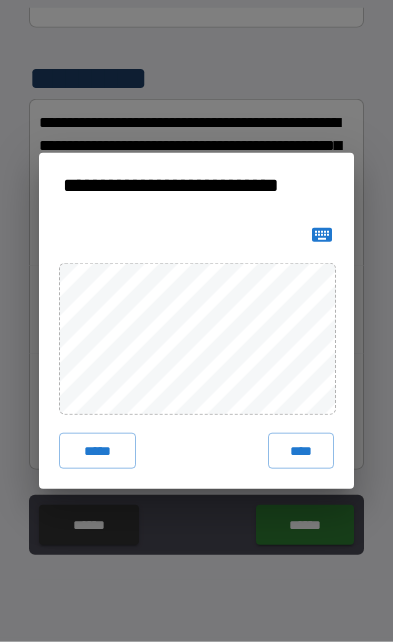 click on "****" at bounding box center (301, 451) 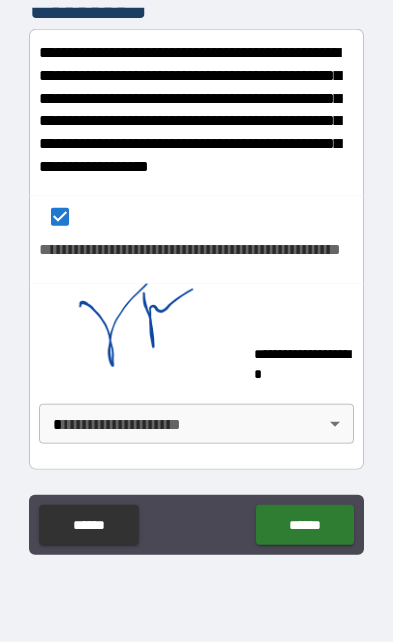 scroll, scrollTop: 4092, scrollLeft: 0, axis: vertical 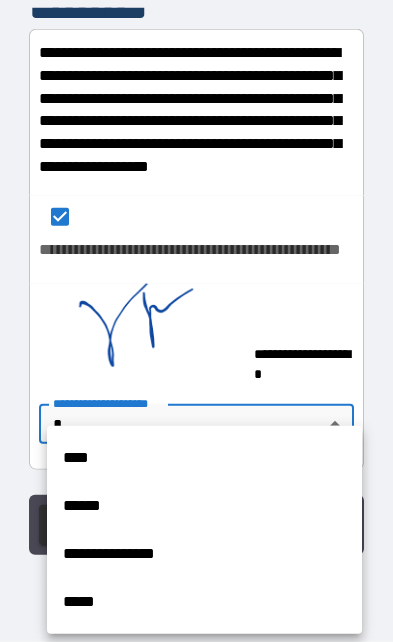 click on "****" at bounding box center [204, 458] 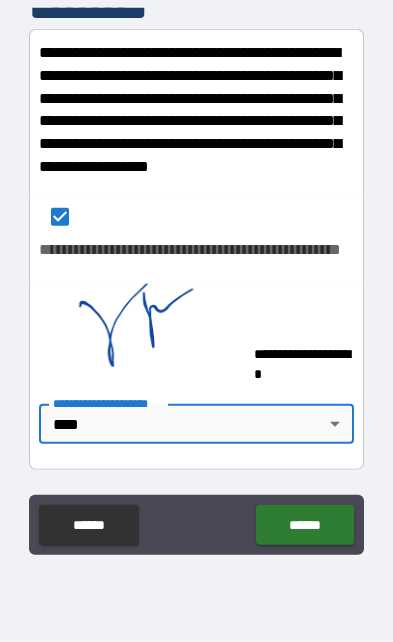 click on "******" at bounding box center [304, 525] 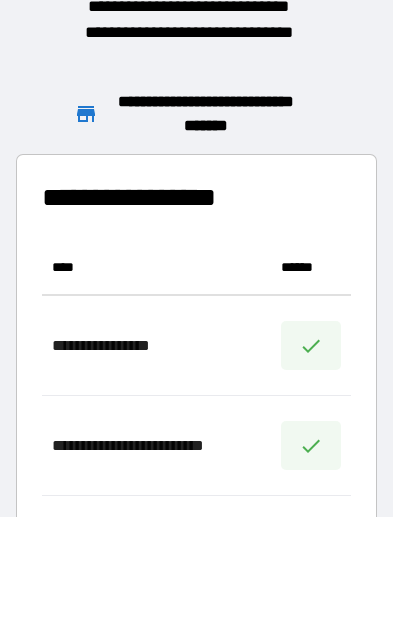 scroll, scrollTop: 756, scrollLeft: 309, axis: both 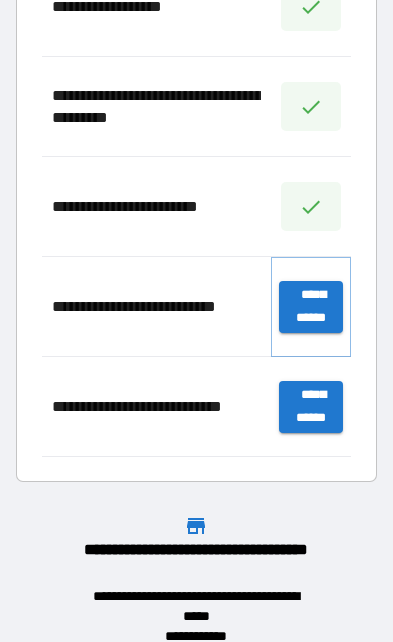 click on "**********" at bounding box center [311, 307] 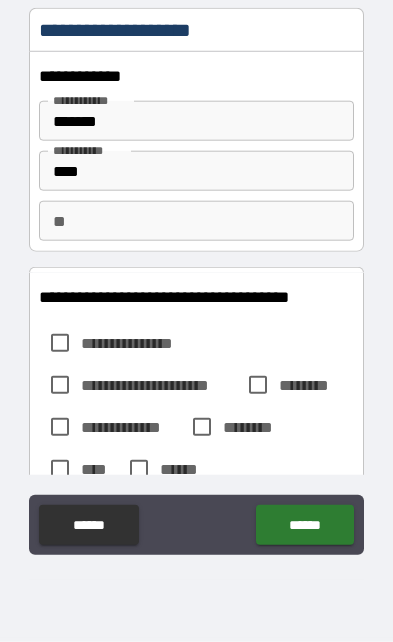 type on "*" 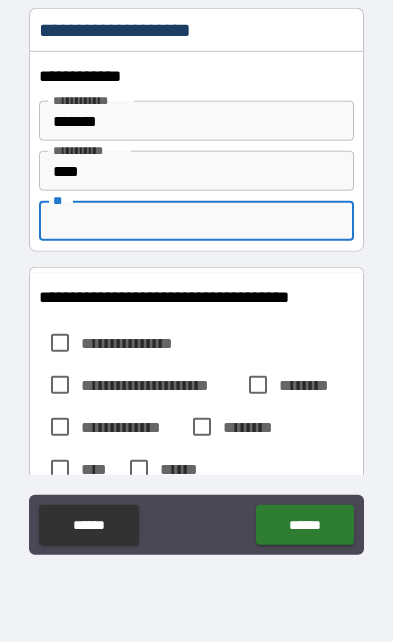 scroll, scrollTop: 125, scrollLeft: 0, axis: vertical 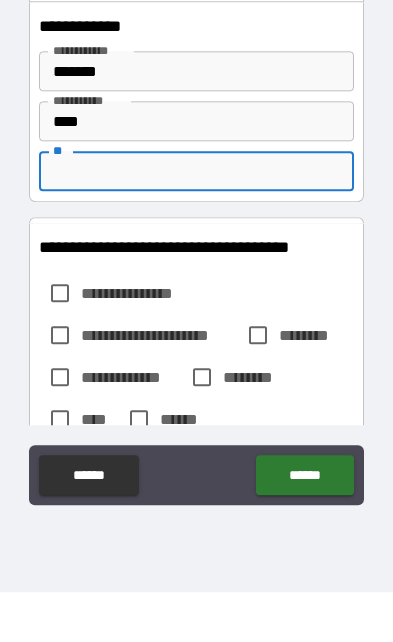 type on "*" 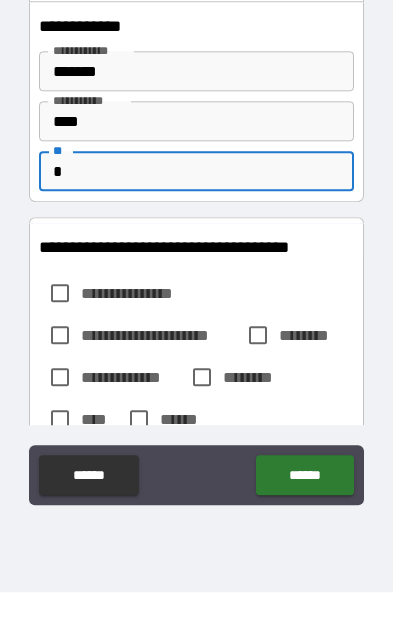 type on "*" 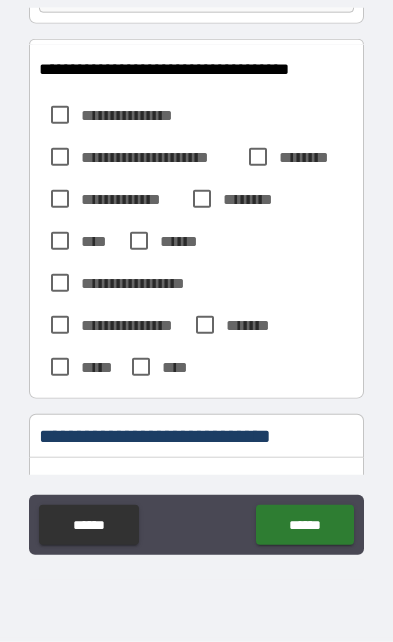 scroll, scrollTop: 278, scrollLeft: 0, axis: vertical 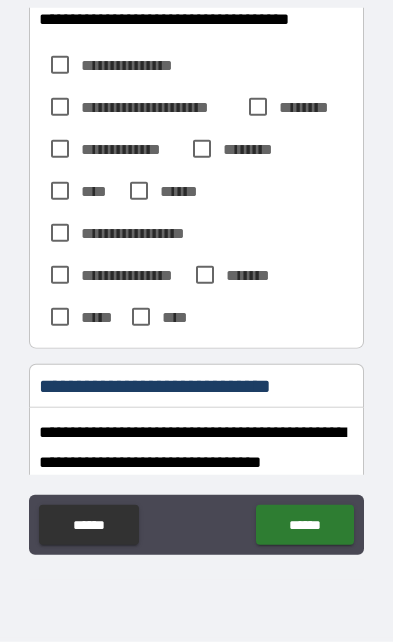 type on "*" 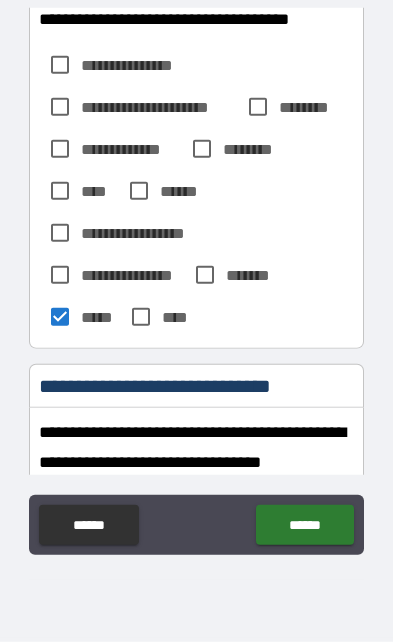 type on "*" 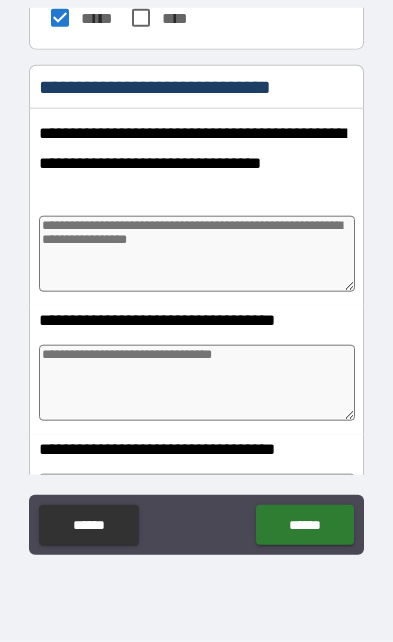 scroll, scrollTop: 602, scrollLeft: 0, axis: vertical 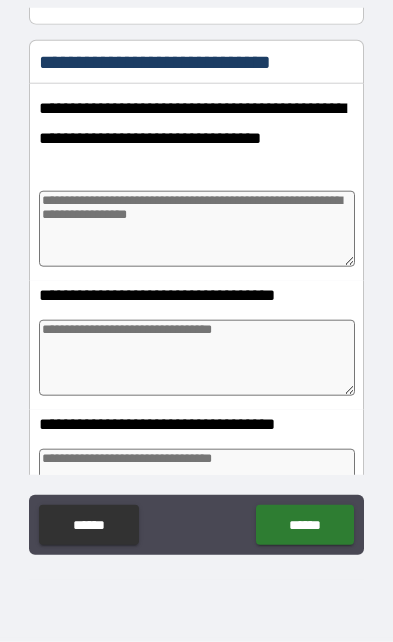 click at bounding box center (197, 229) 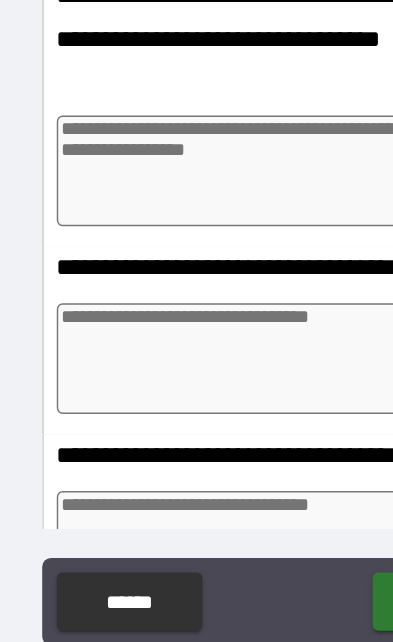 type on "*" 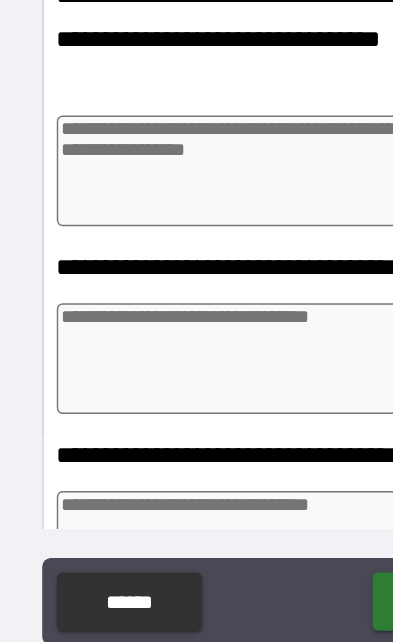 type on "*" 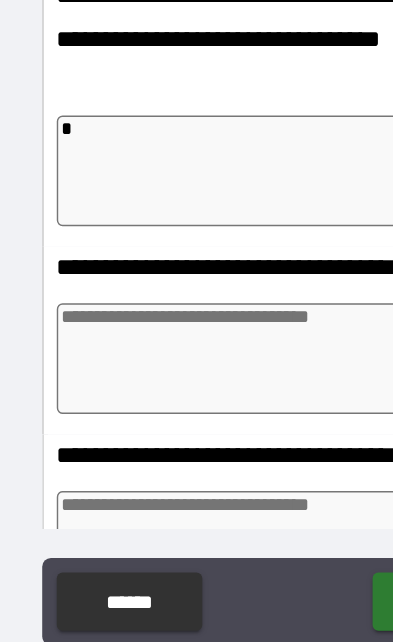 type on "**" 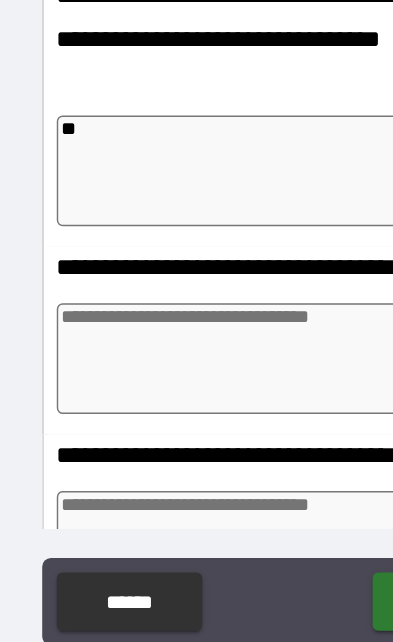 type on "*" 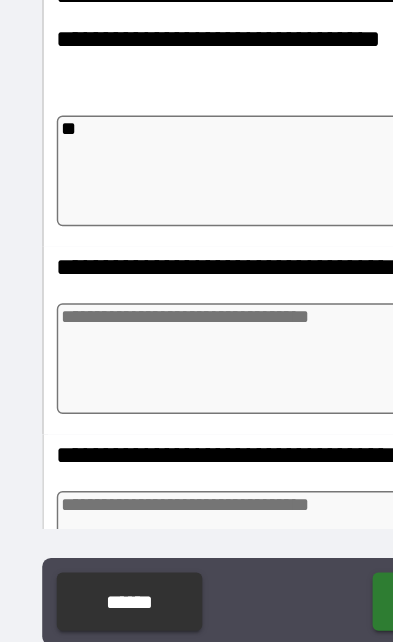 type on "*" 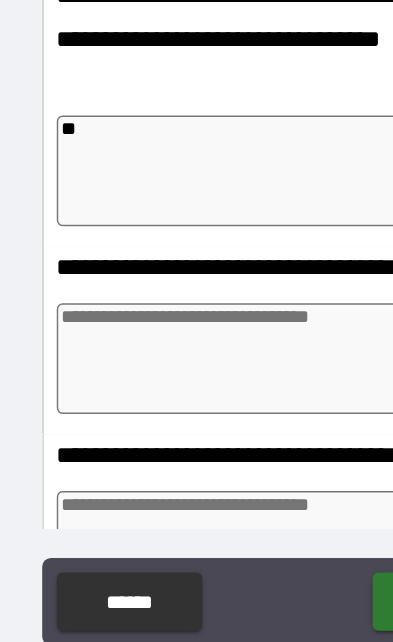 type on "*" 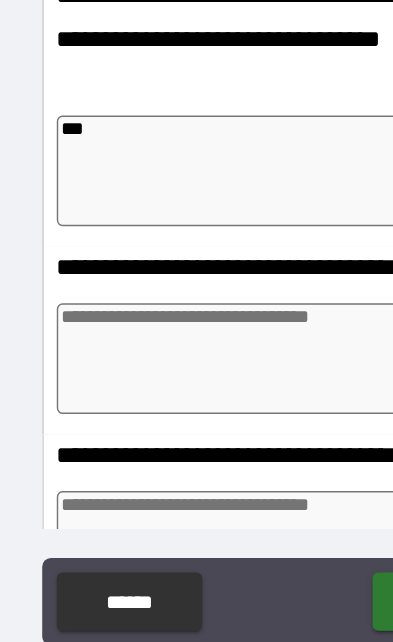 type on "*" 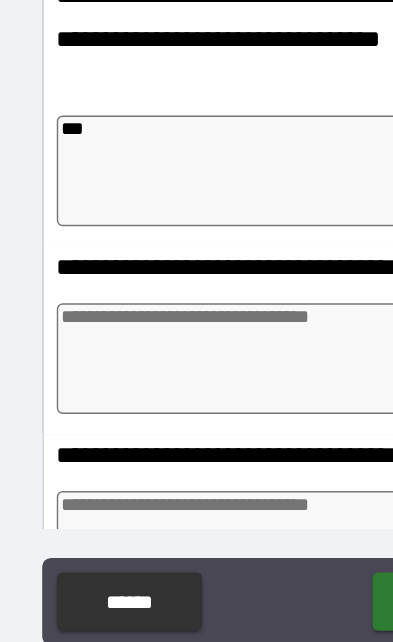 type on "*" 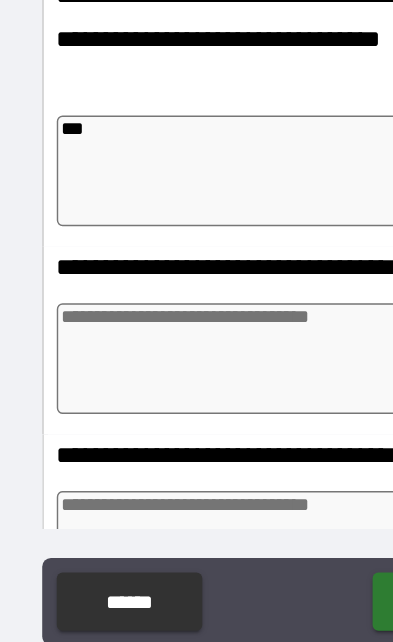 type on "*" 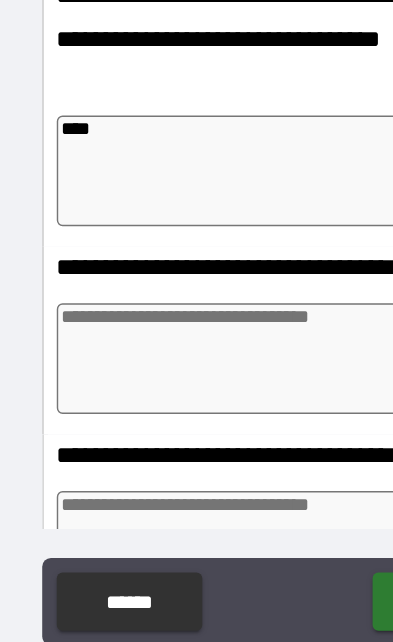 type on "*" 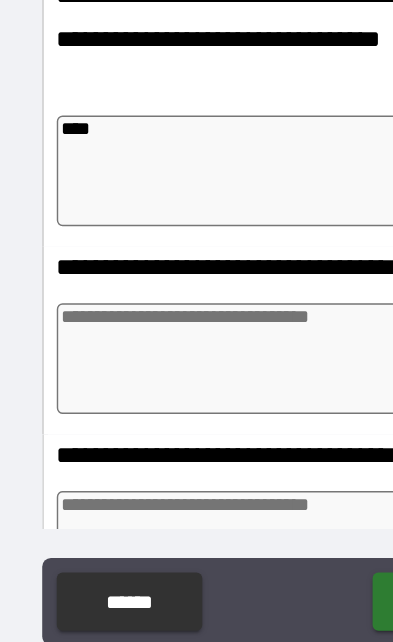 type on "*" 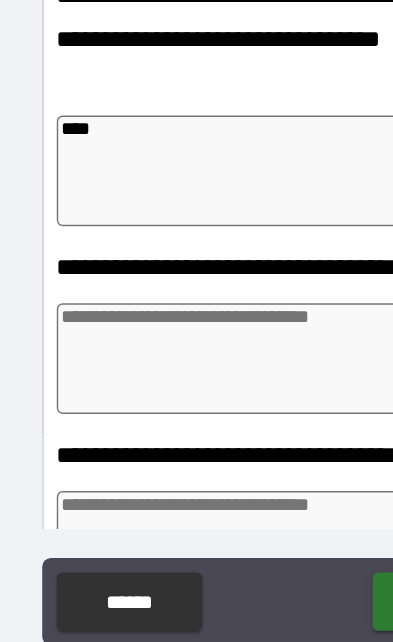 type on "****" 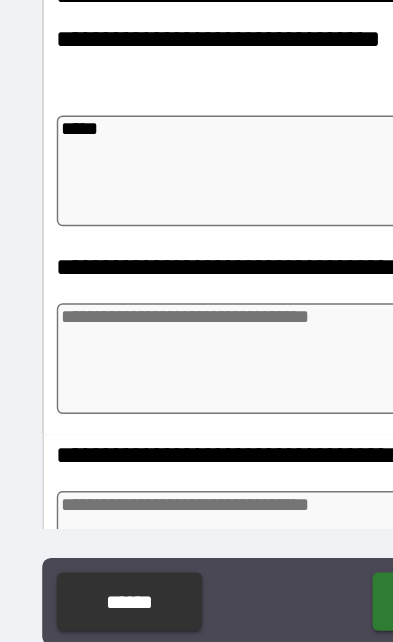 type on "*" 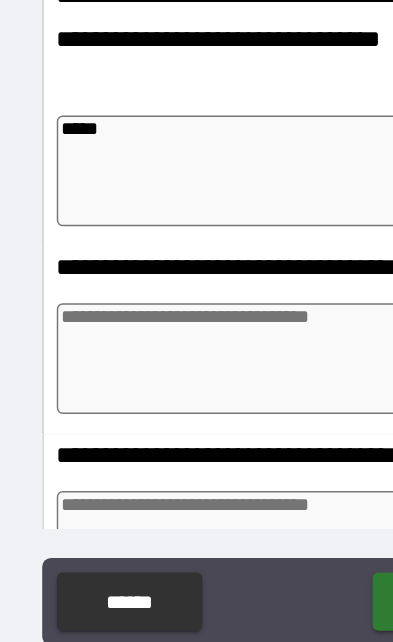 type on "*" 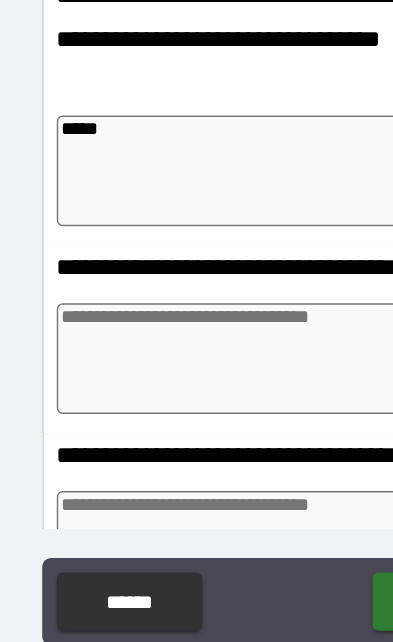 type on "*" 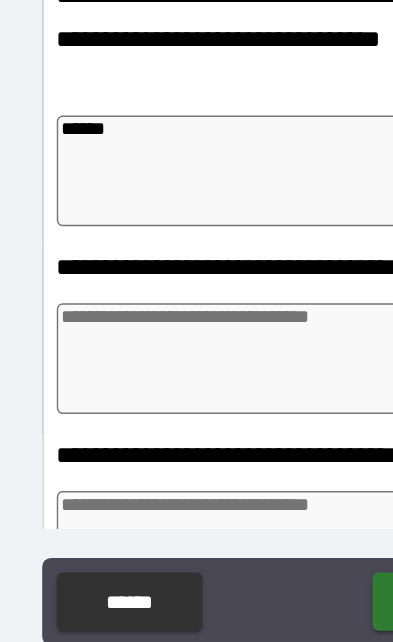 type on "*" 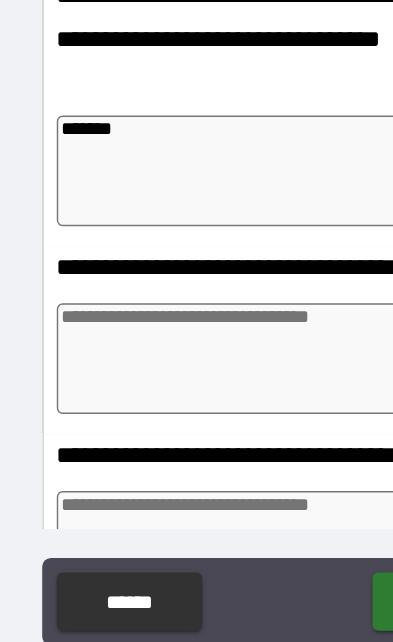 type on "********" 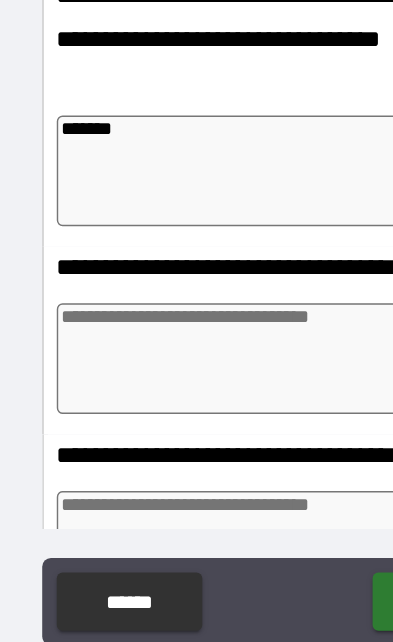 type on "*" 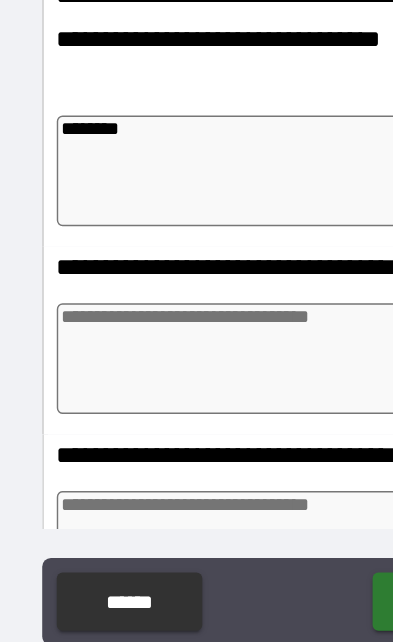 type on "*" 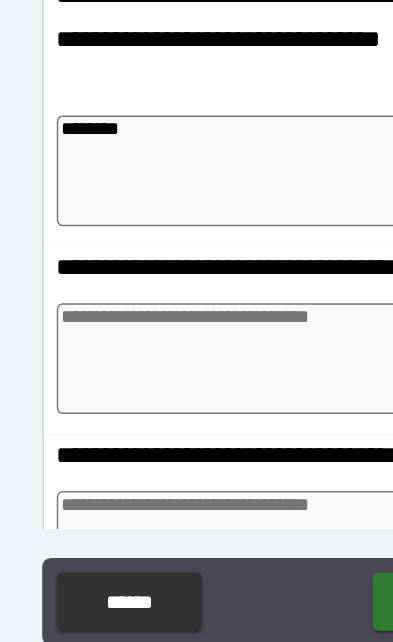 type on "*********" 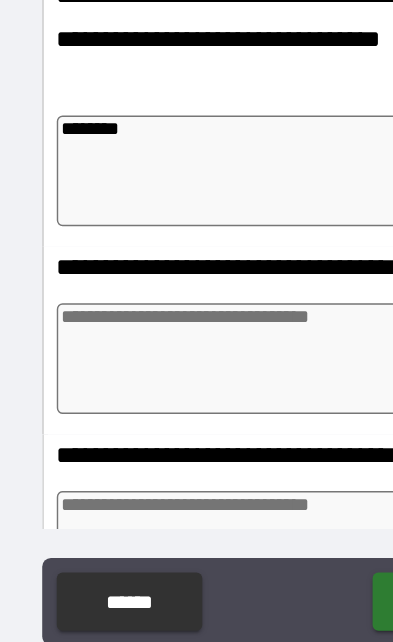 type on "*" 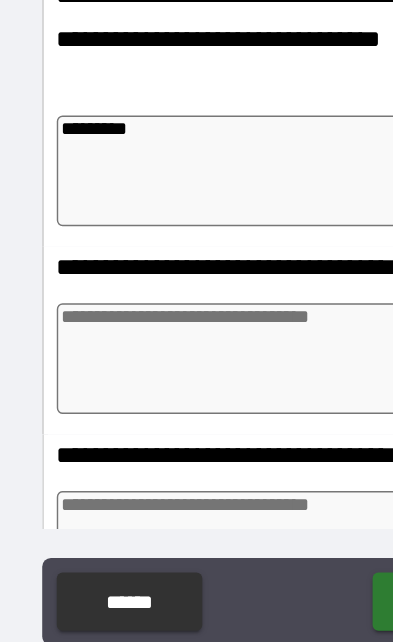type on "*" 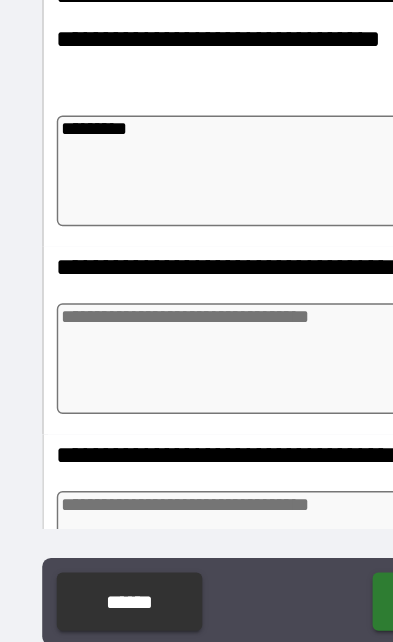type on "*********" 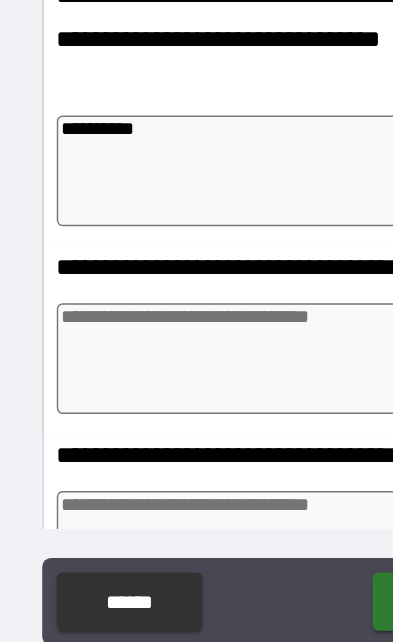 type on "*" 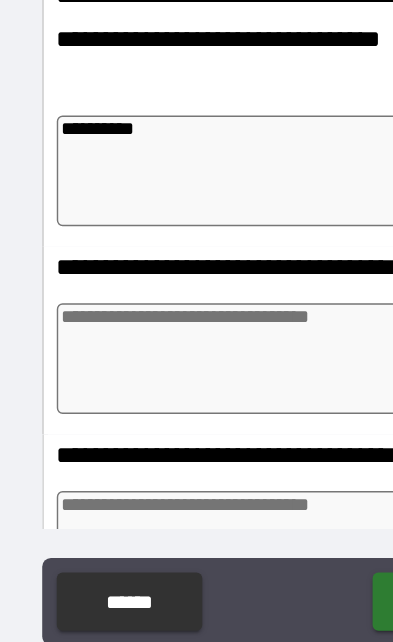 type on "*" 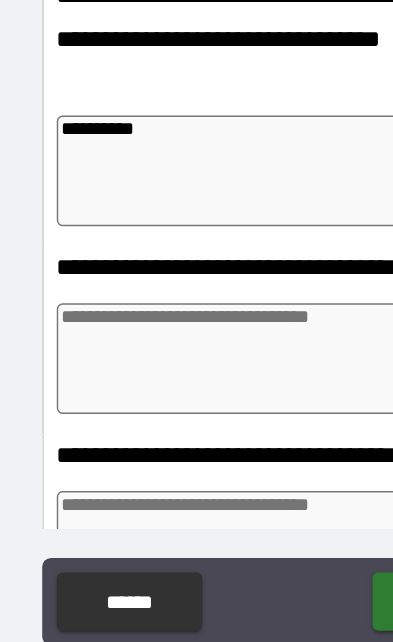 type on "*" 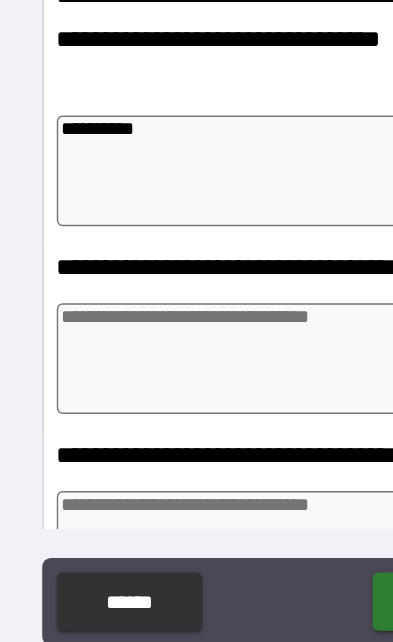 type on "*********
*" 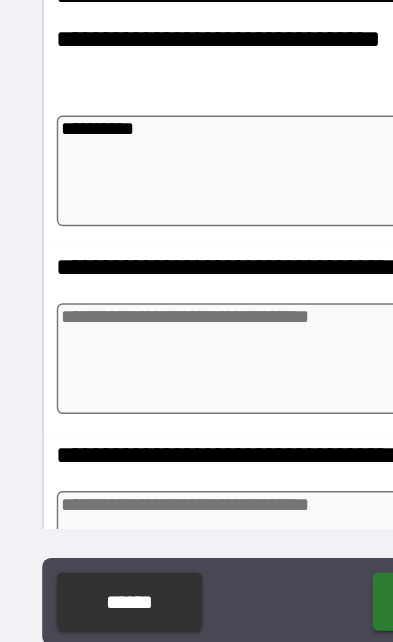 type on "*" 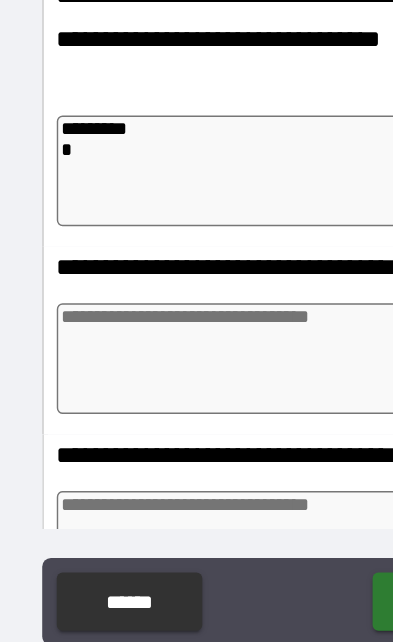 type on "*" 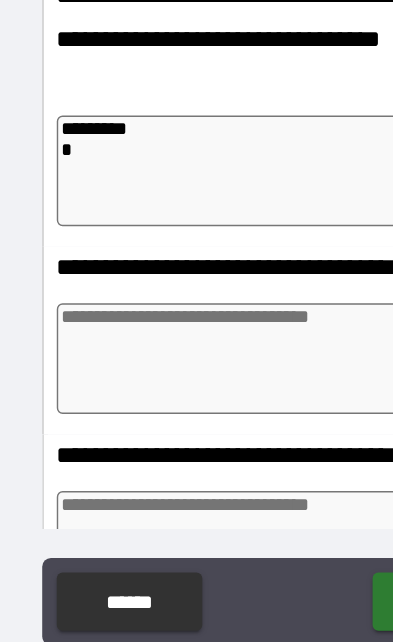 type on "*********
**" 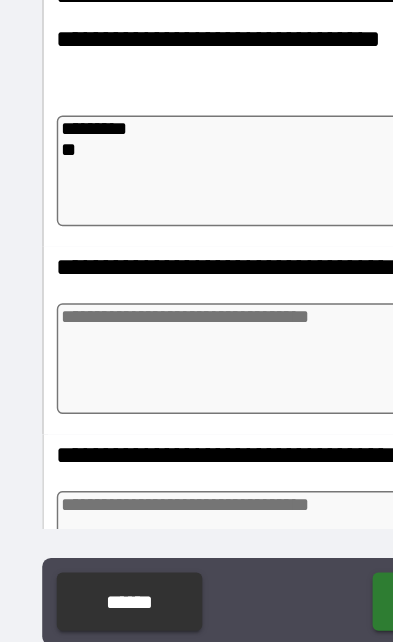 type on "*" 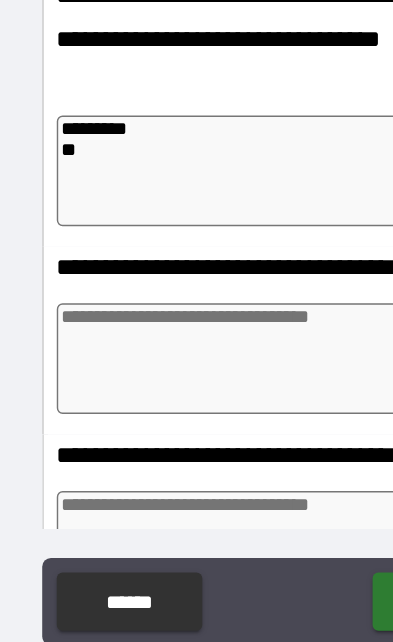 type on "*********
***" 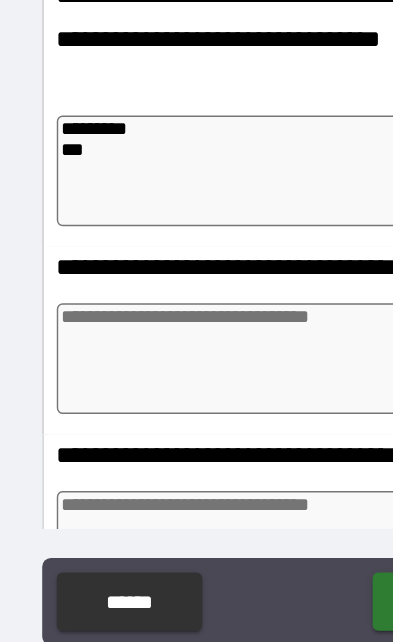 type on "*" 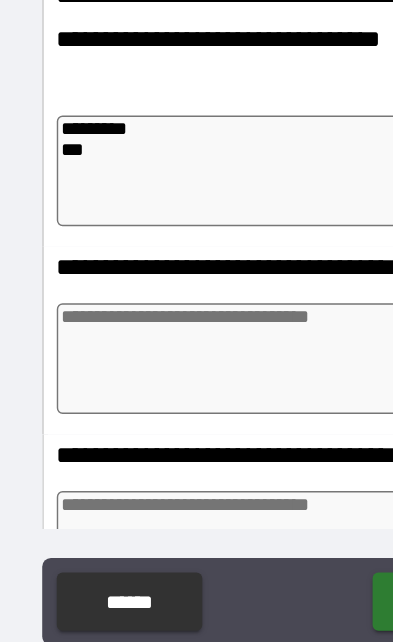 type on "*" 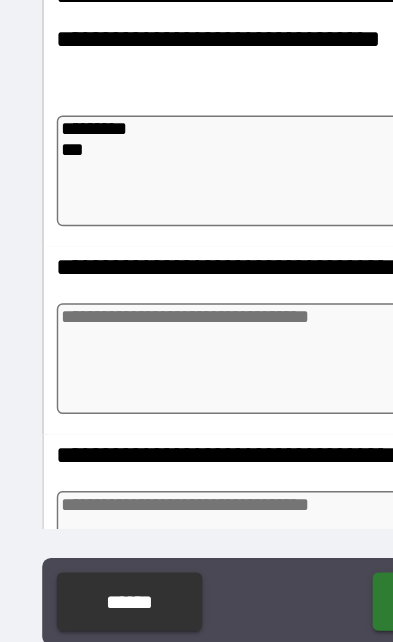 type on "*" 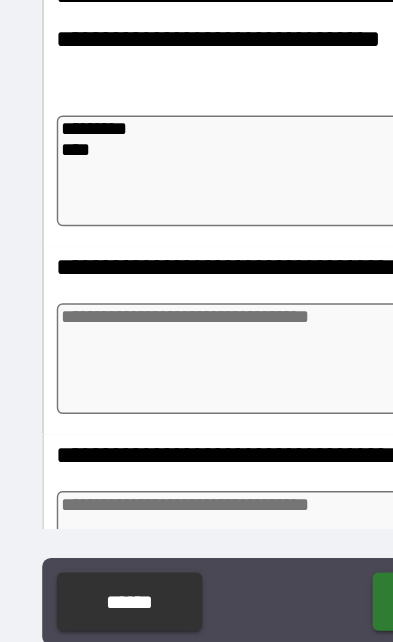 type on "*" 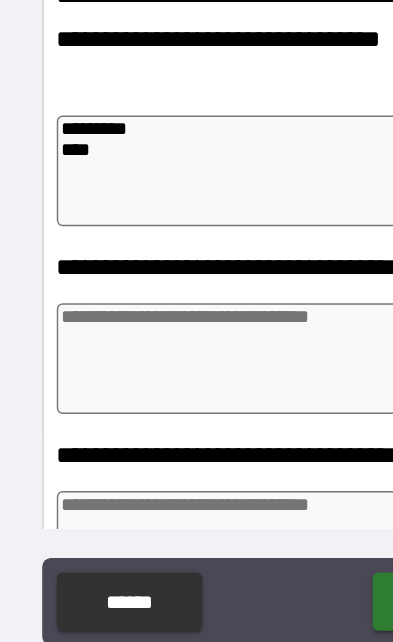 type on "*" 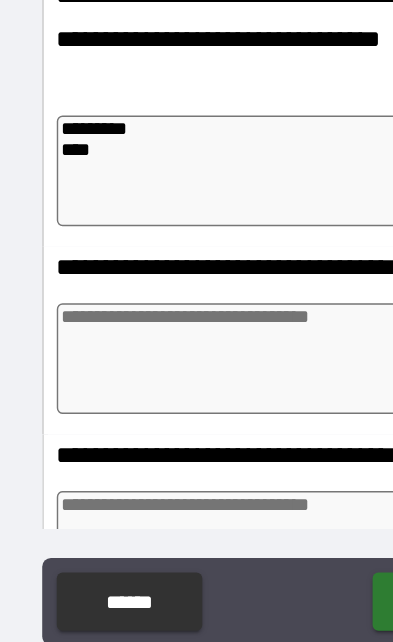 type on "*" 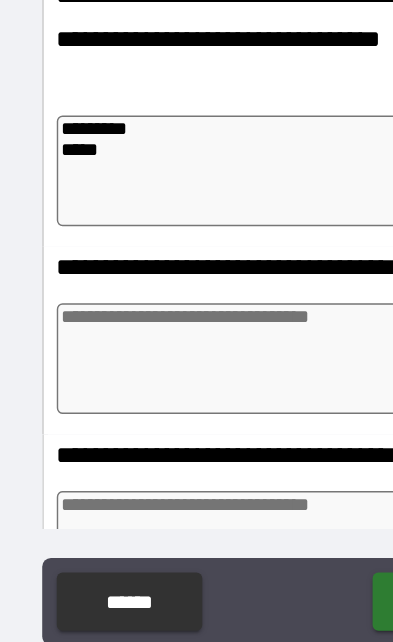 type on "*" 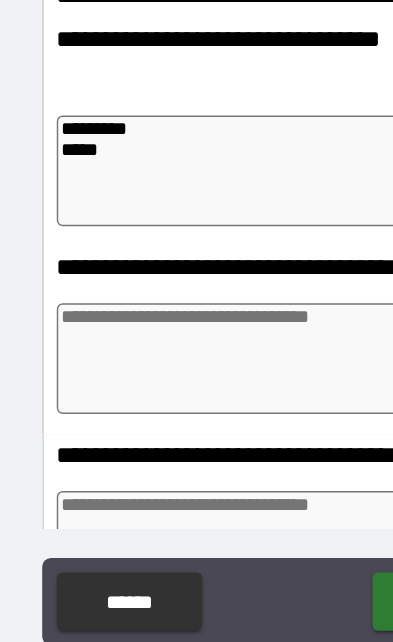 type on "*" 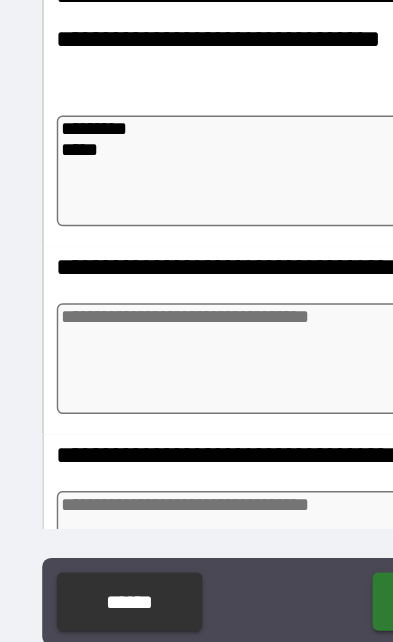 type on "*" 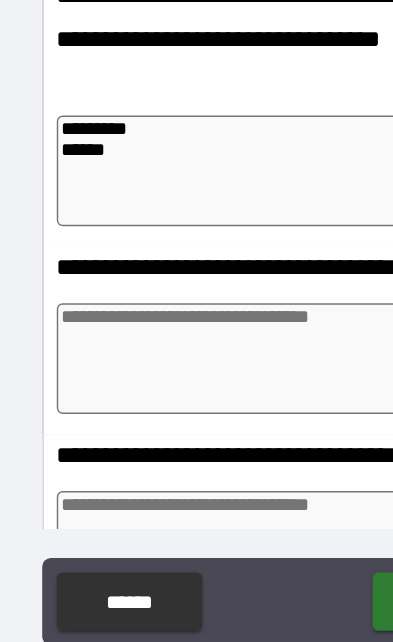 type on "*" 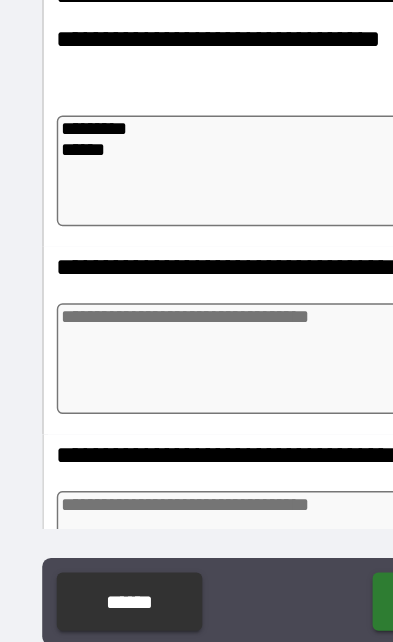 type on "*" 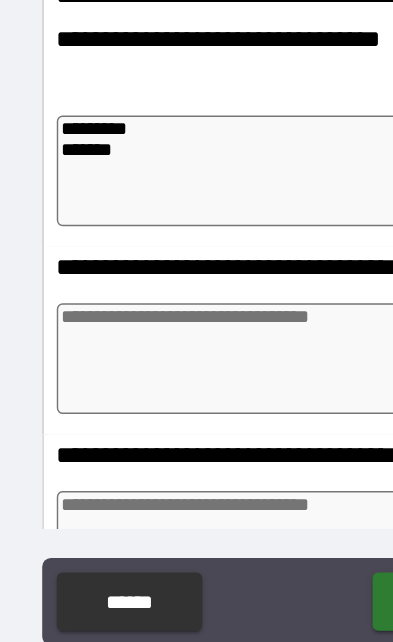 type on "*" 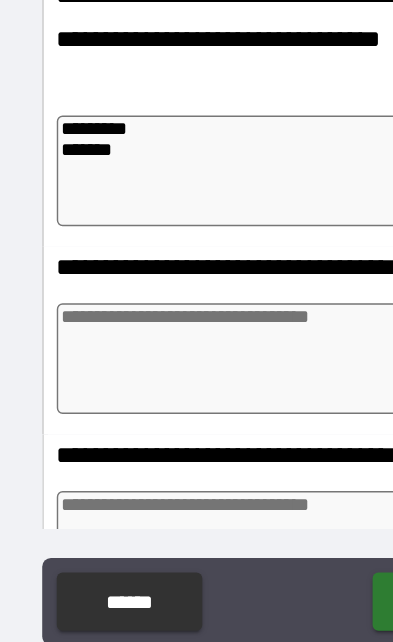 type on "*********
********" 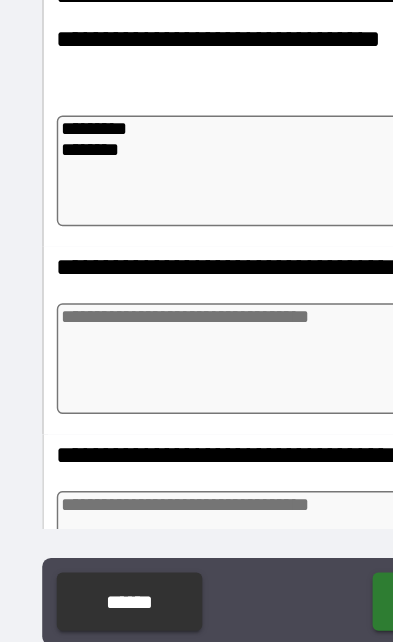 type on "*" 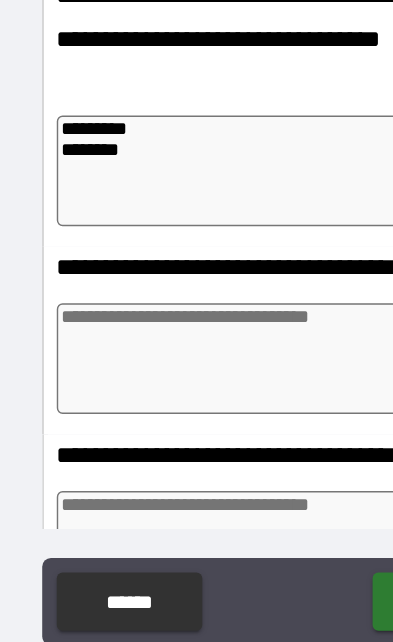 type on "*" 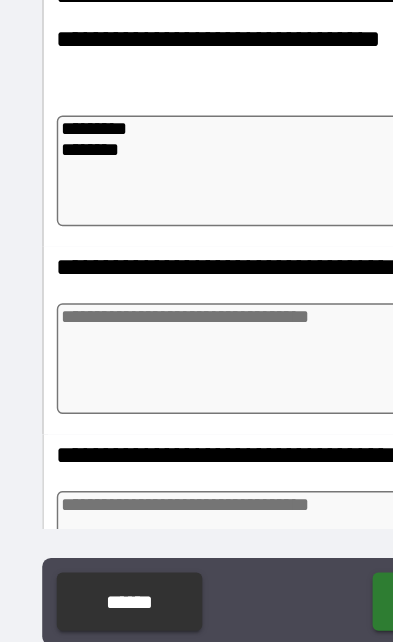 type on "*" 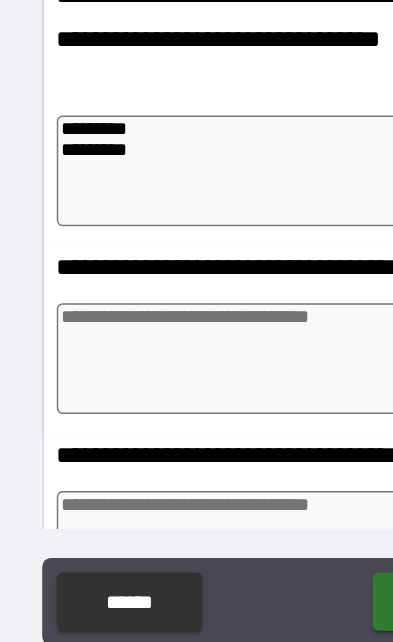 type on "*" 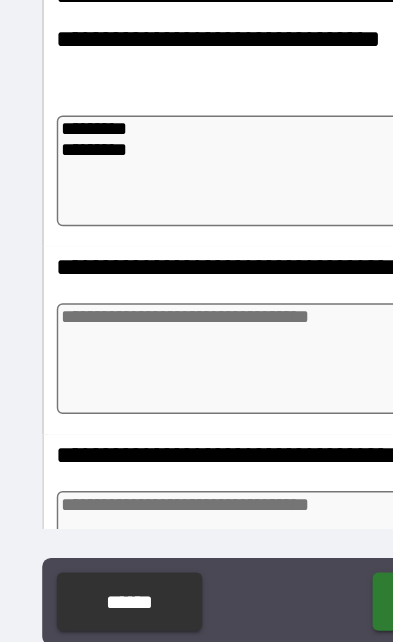 type on "**********" 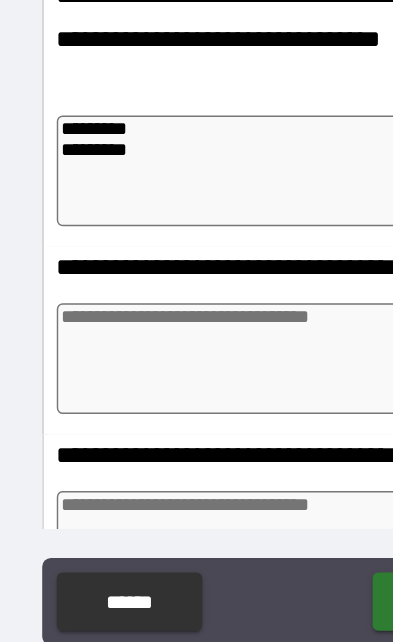 type on "*" 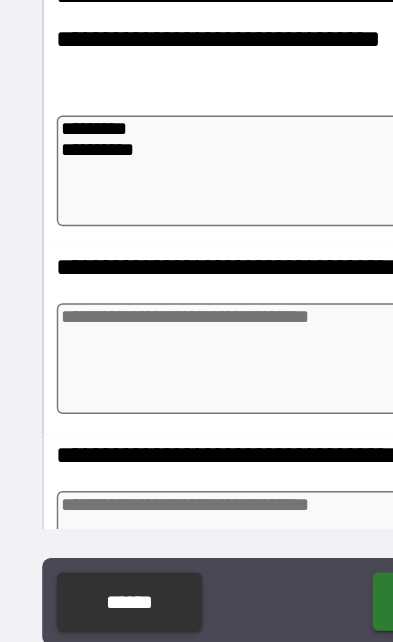 type on "*" 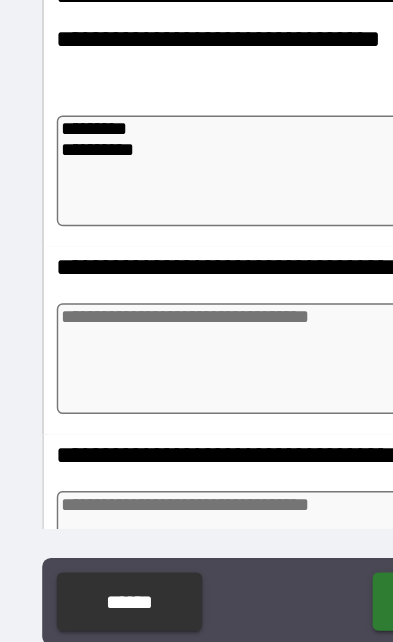 type on "*" 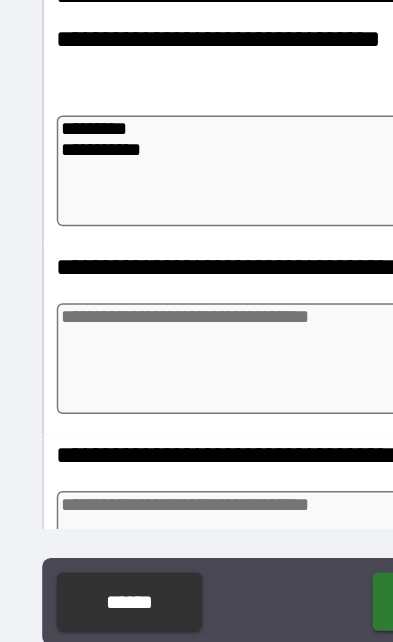 type on "*" 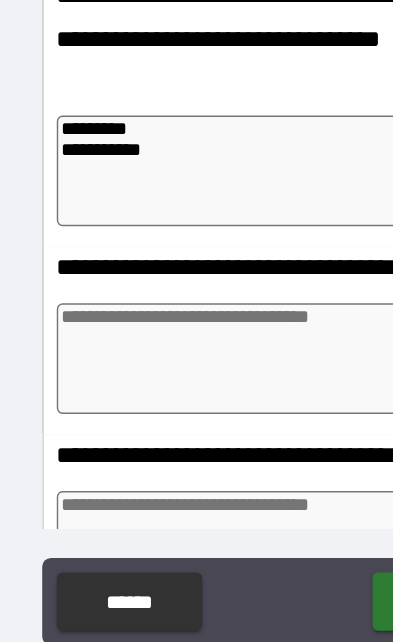 type on "*" 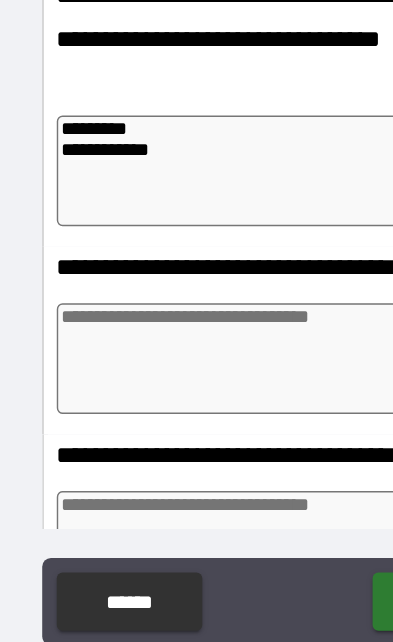 type on "*" 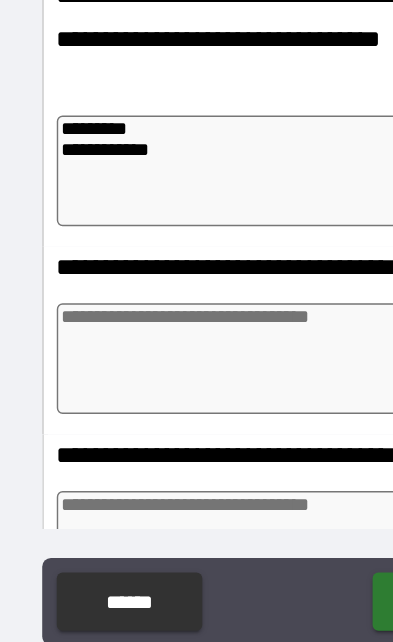type on "*" 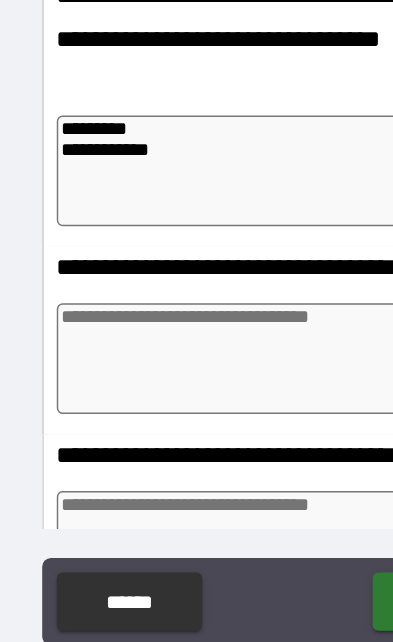 type on "*" 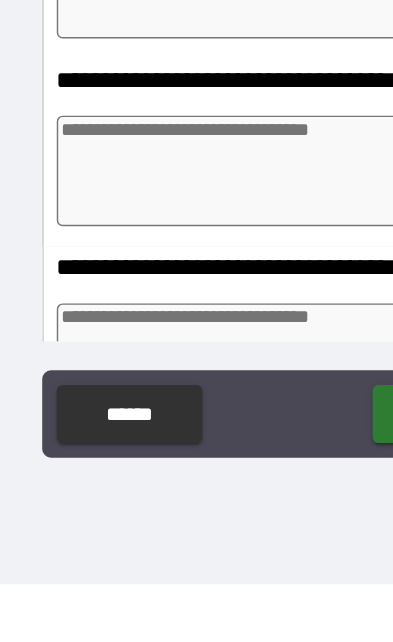 type on "*" 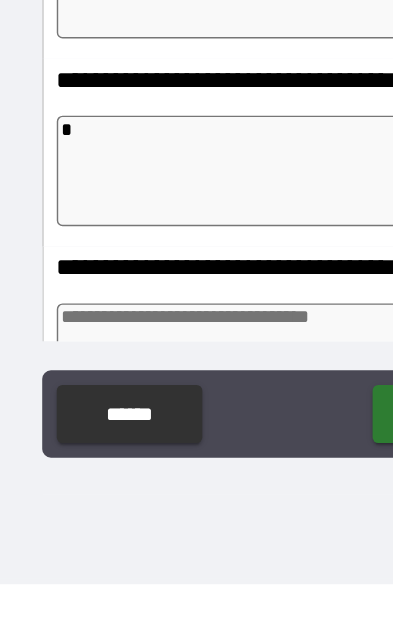 type on "*" 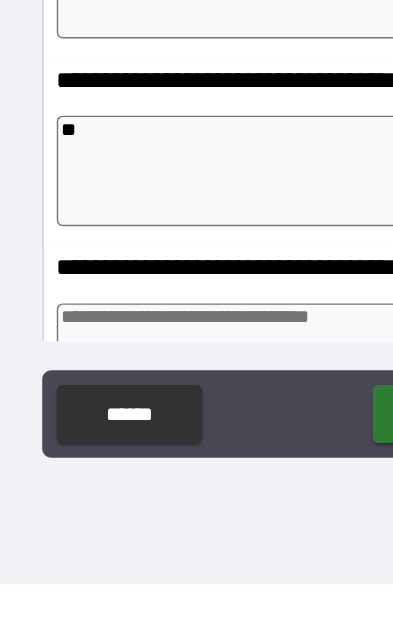 type on "*" 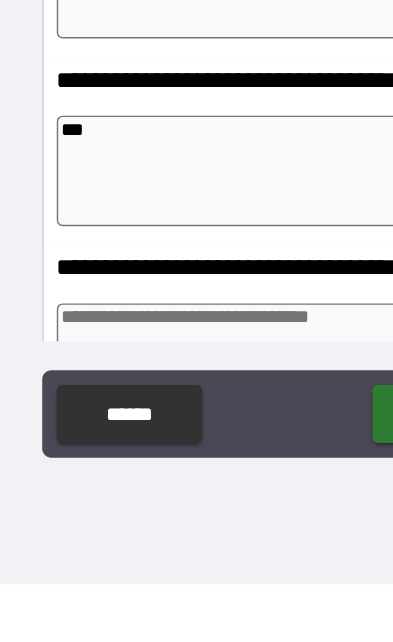 type on "*" 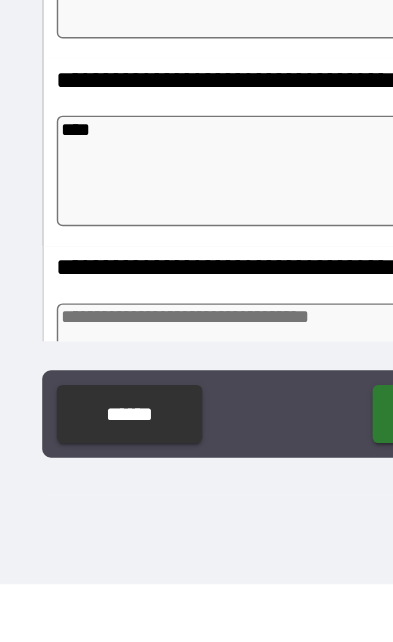 type on "*" 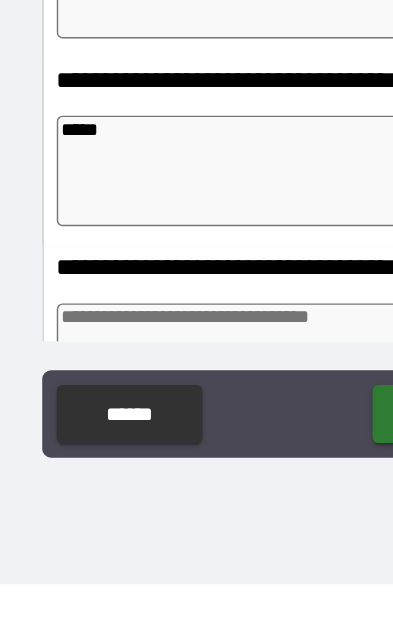 type on "*" 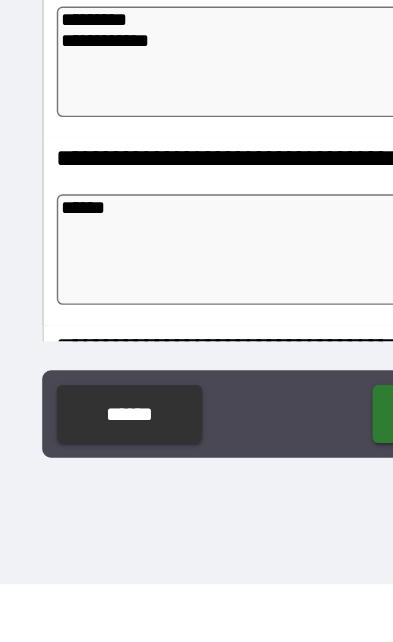 scroll, scrollTop: 531, scrollLeft: 0, axis: vertical 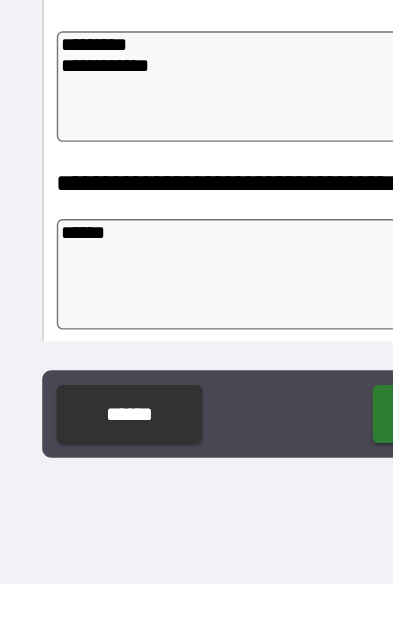 click on "**********" at bounding box center (200, 300) 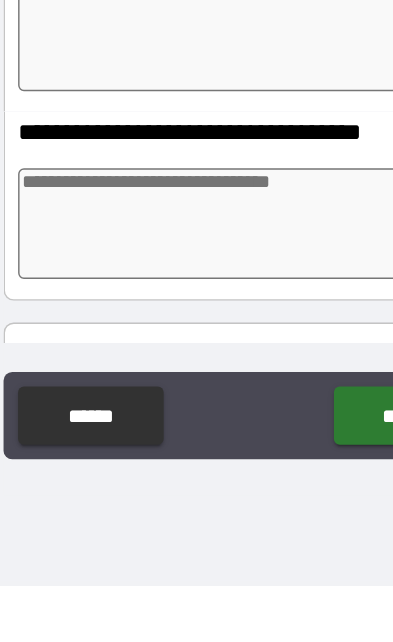 scroll, scrollTop: 698, scrollLeft: 0, axis: vertical 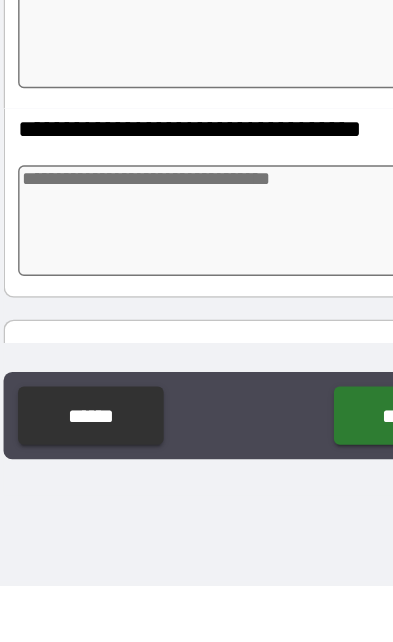 click at bounding box center (197, 391) 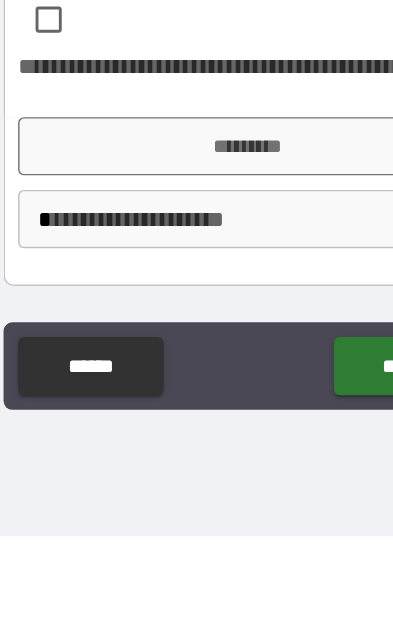 scroll, scrollTop: 1751, scrollLeft: 0, axis: vertical 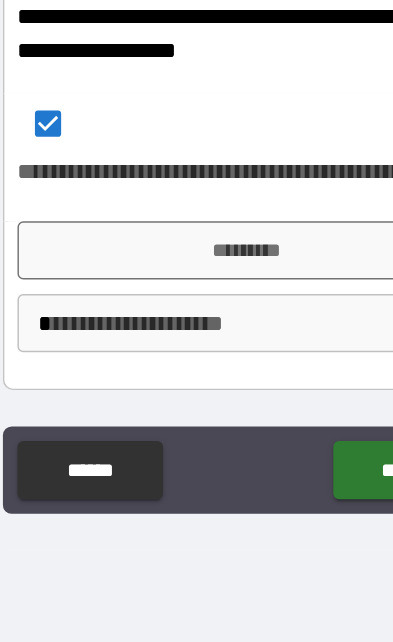 click on "*********" at bounding box center (196, 373) 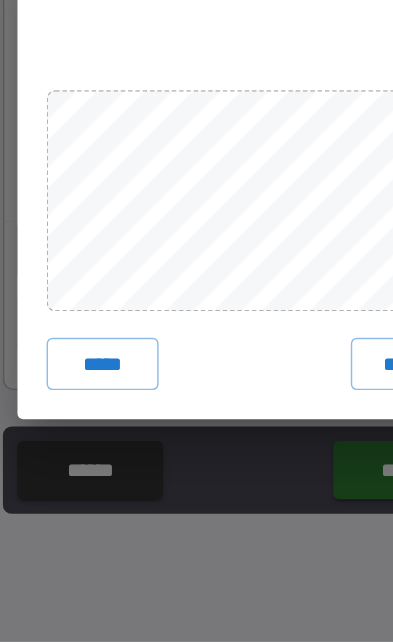 click on "****" at bounding box center (301, 451) 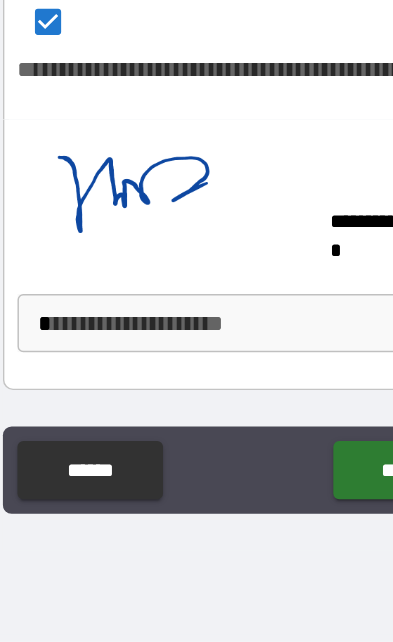 scroll, scrollTop: 1821, scrollLeft: 0, axis: vertical 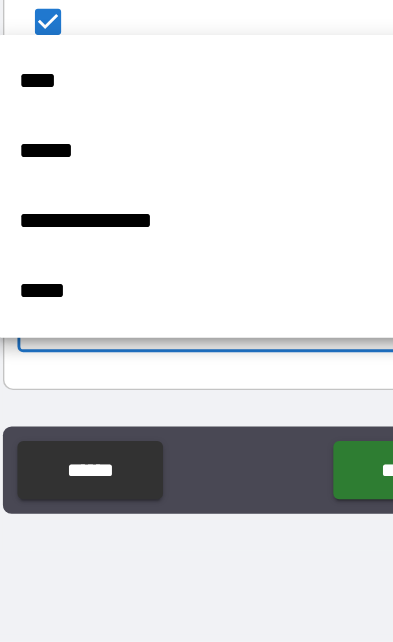 click on "****" at bounding box center [181, 257] 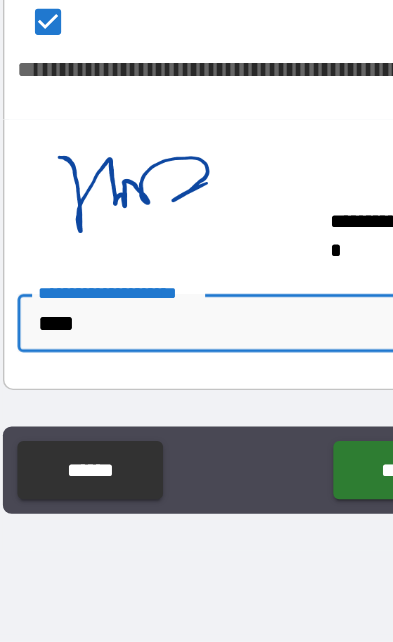 click on "******" at bounding box center (304, 524) 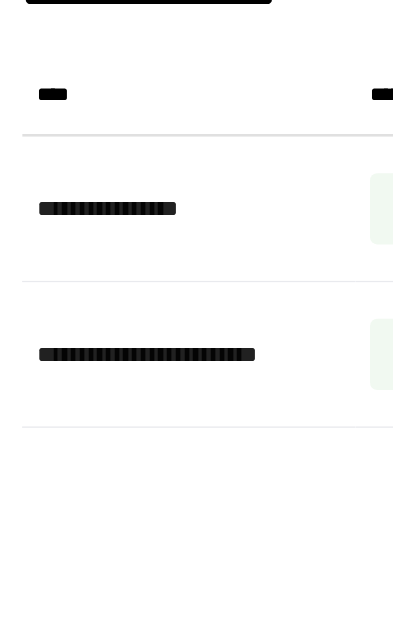 scroll, scrollTop: 1, scrollLeft: 1, axis: both 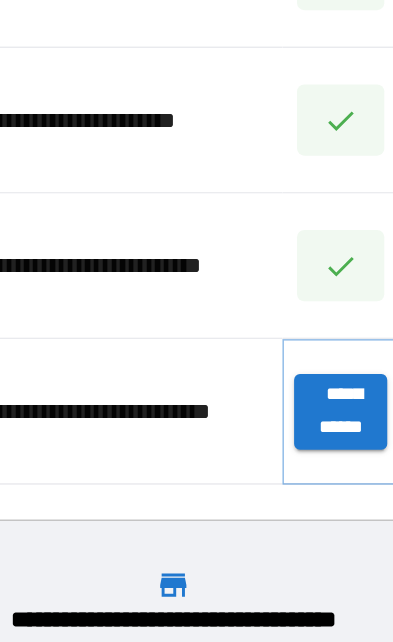 click on "**********" at bounding box center (311, 484) 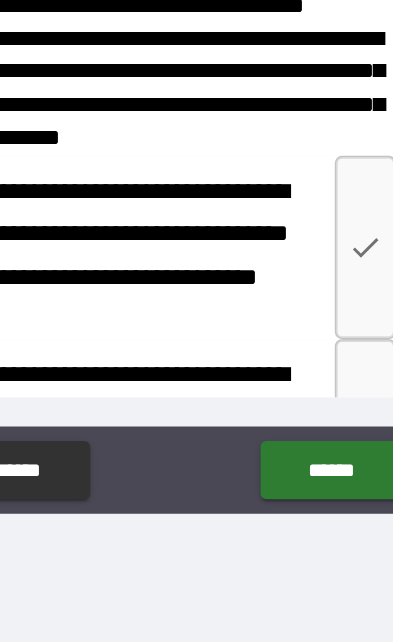 scroll, scrollTop: 774, scrollLeft: 0, axis: vertical 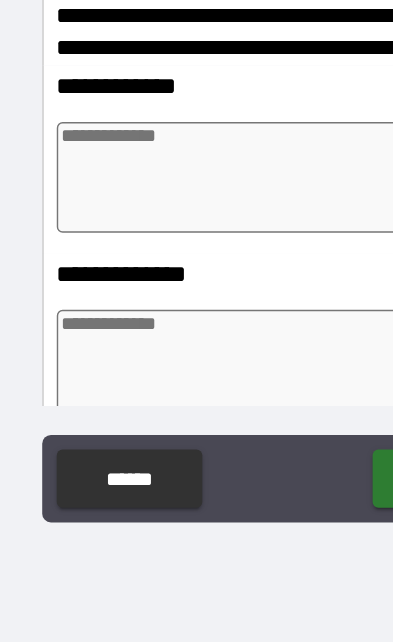 click at bounding box center (197, 318) 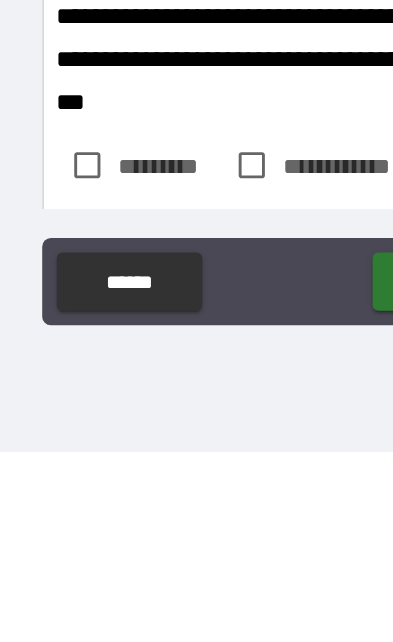 scroll, scrollTop: 1540, scrollLeft: 0, axis: vertical 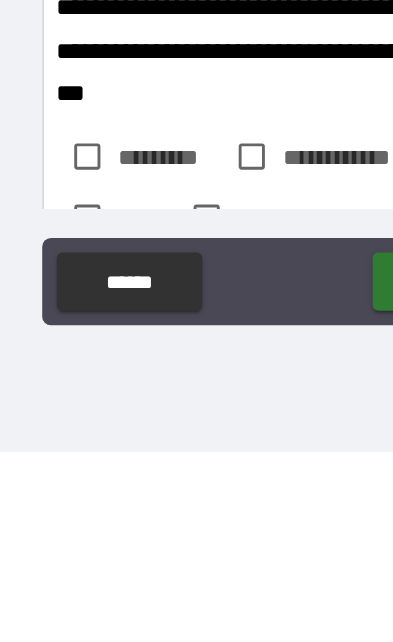 click on "**********" at bounding box center [196, 261] 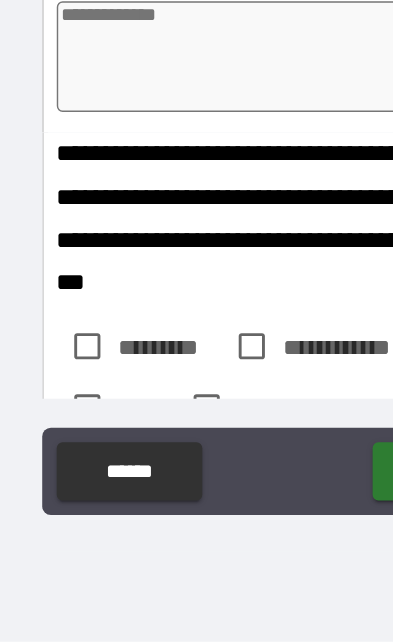 scroll, scrollTop: 125, scrollLeft: 0, axis: vertical 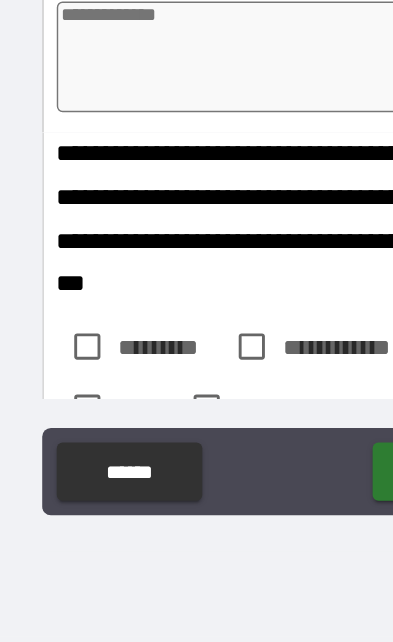 click at bounding box center (197, 240) 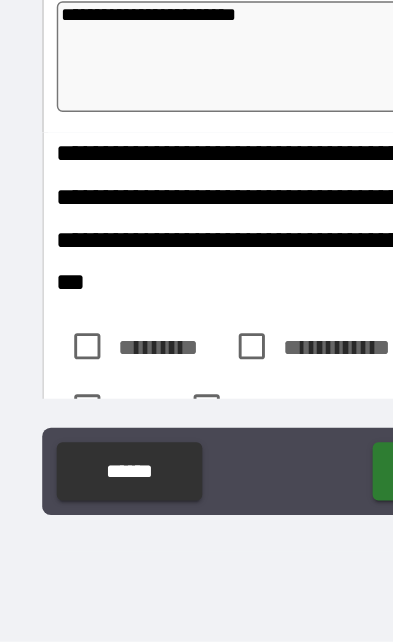 scroll, scrollTop: 126, scrollLeft: 0, axis: vertical 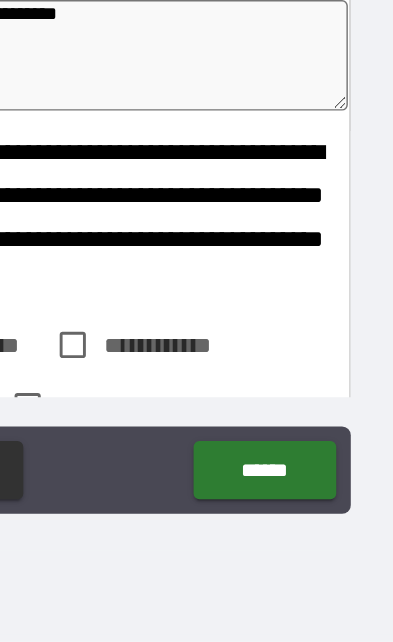 click on "******" at bounding box center [304, 524] 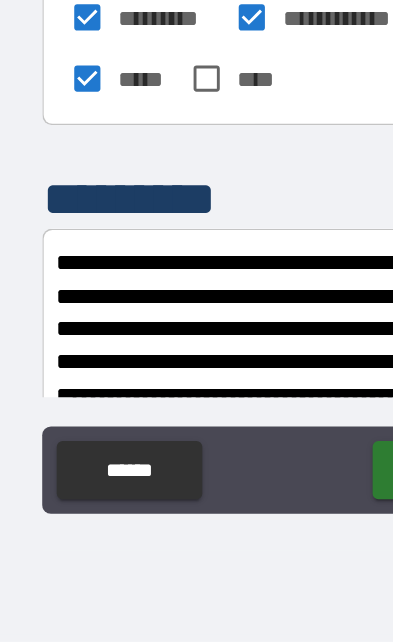 scroll, scrollTop: 1772, scrollLeft: 0, axis: vertical 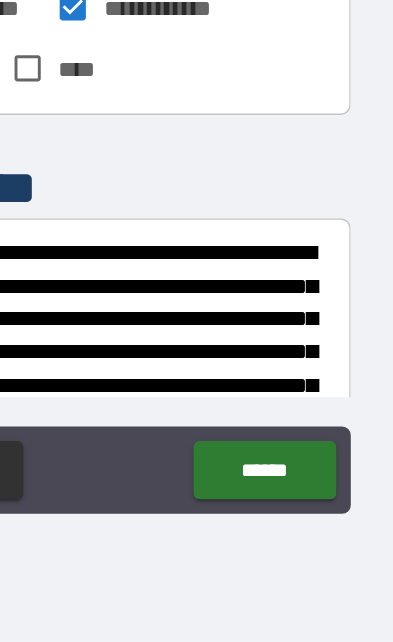 click on "******" at bounding box center [304, 524] 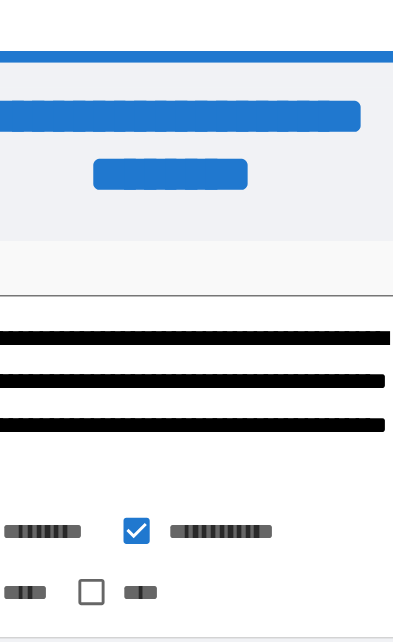 scroll, scrollTop: 0, scrollLeft: 0, axis: both 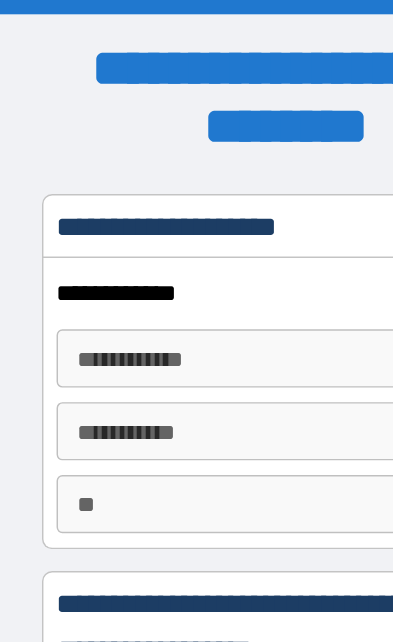 type on "*" 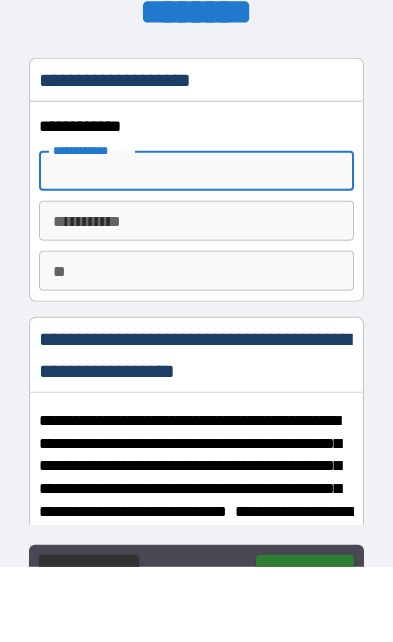 type on "*******" 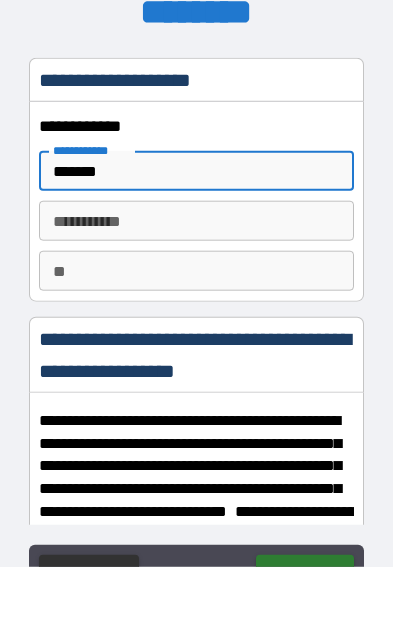type on "*" 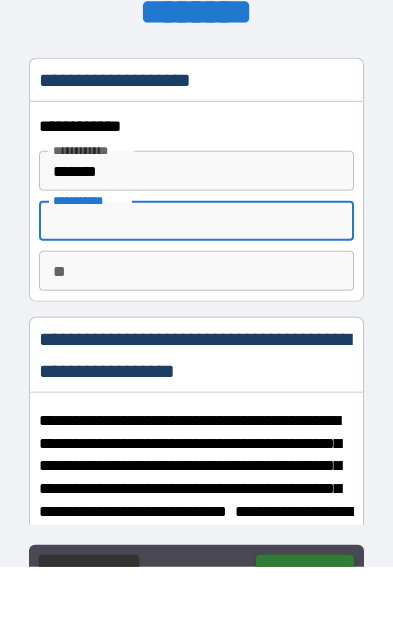 type on "*" 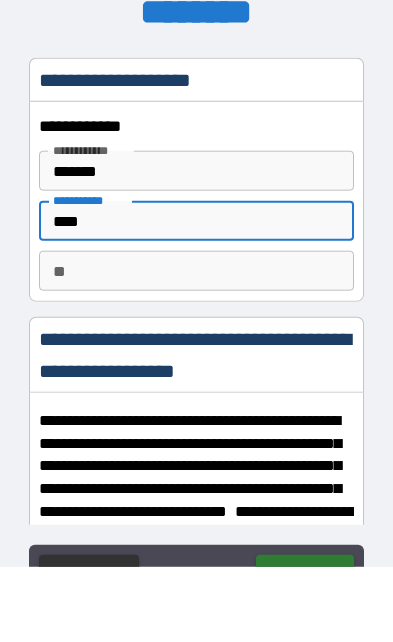 type on "*" 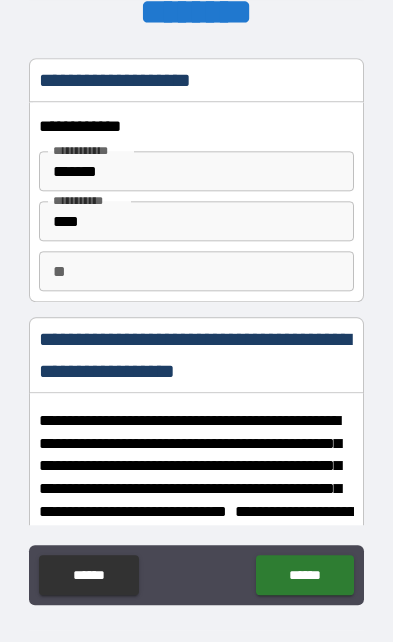 type on "*" 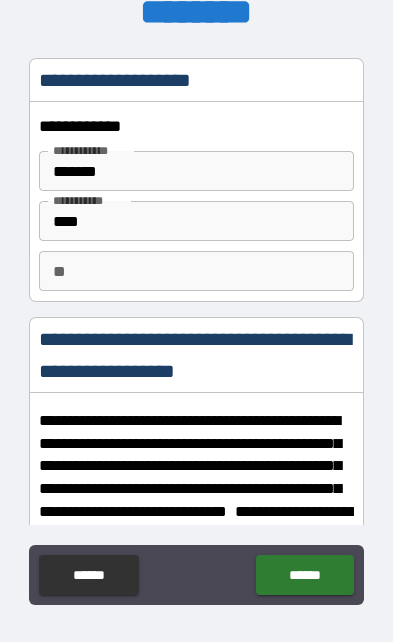 click on "**" at bounding box center [196, 271] 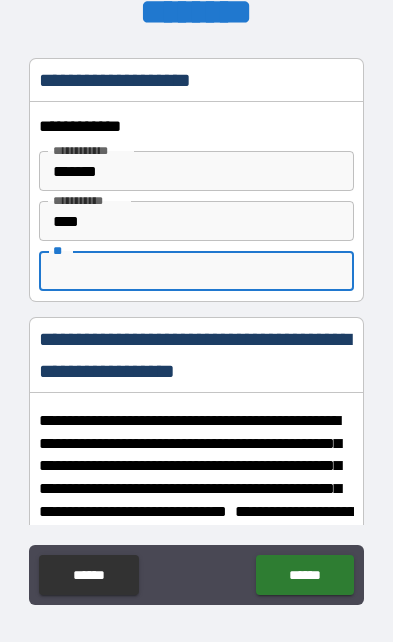 scroll, scrollTop: 75, scrollLeft: 0, axis: vertical 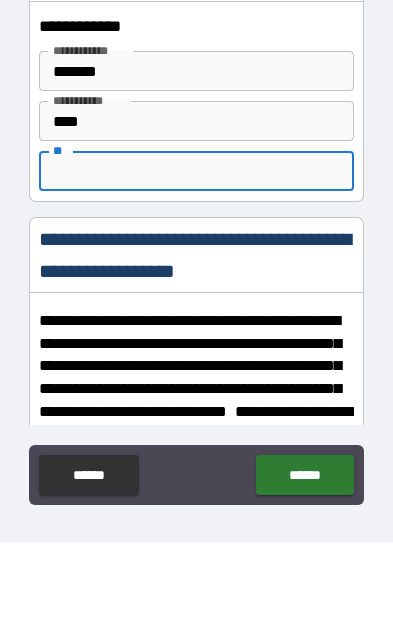 type on "*" 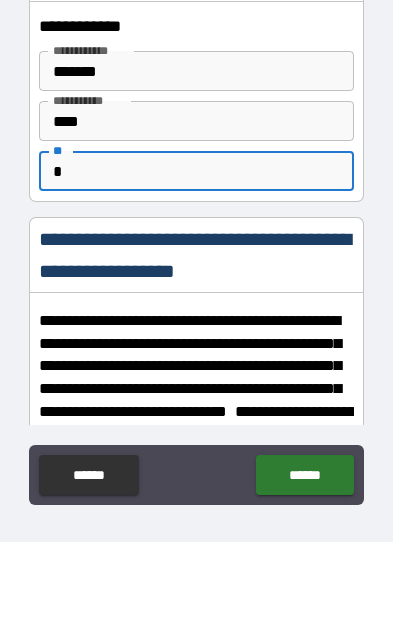 type on "*" 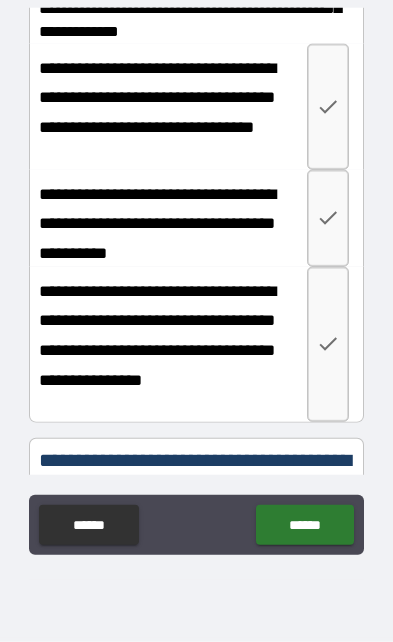 scroll, scrollTop: 1091, scrollLeft: 0, axis: vertical 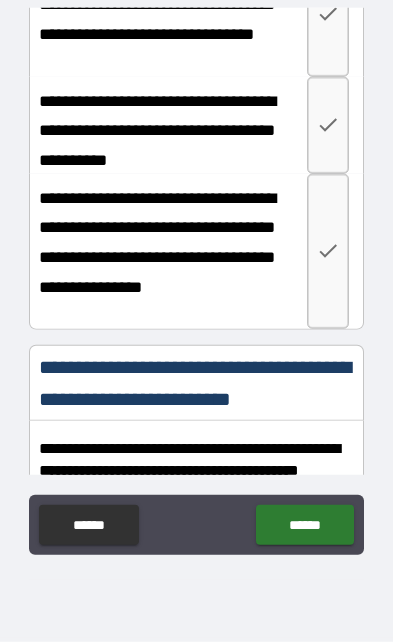 click at bounding box center [328, 14] 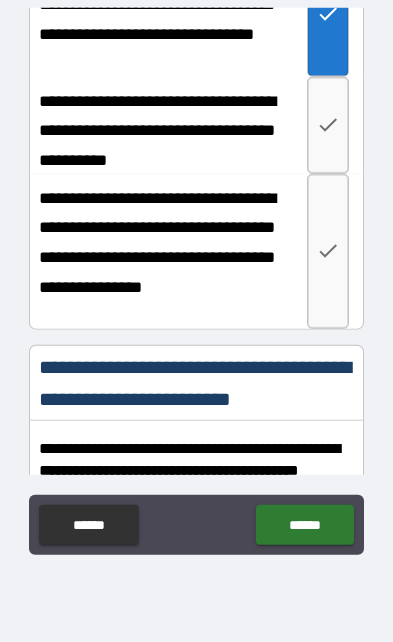 type on "*" 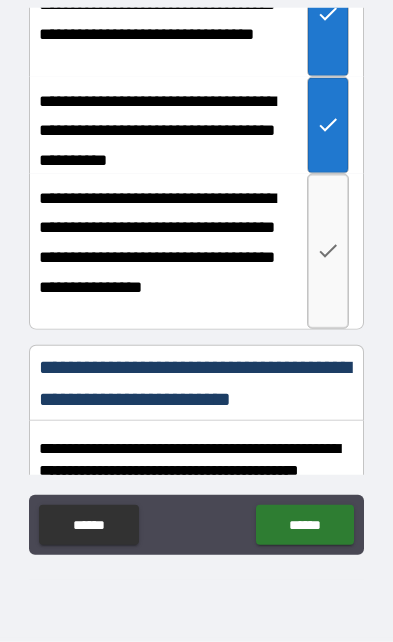 type on "*" 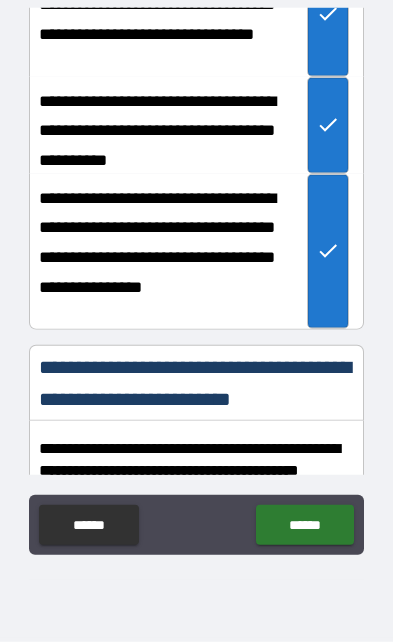 type on "*" 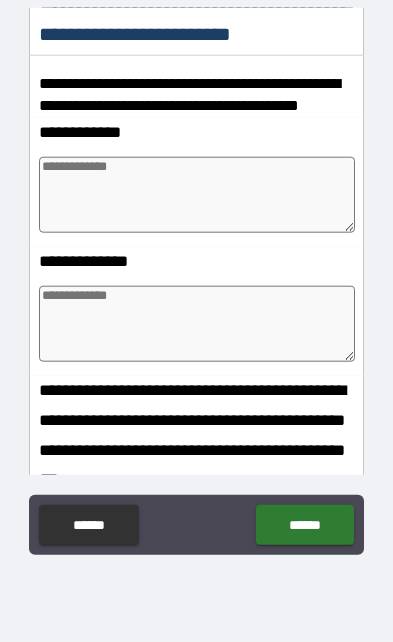 scroll, scrollTop: 1469, scrollLeft: 0, axis: vertical 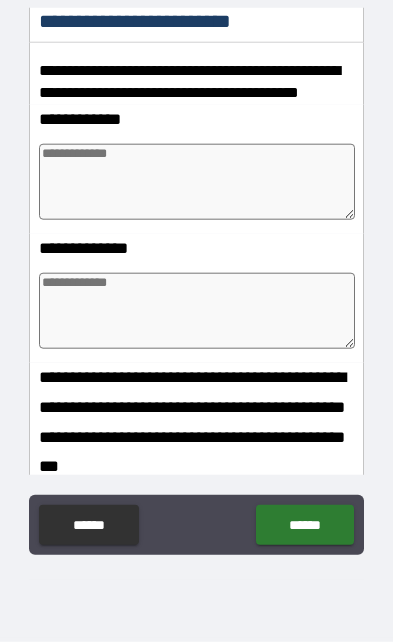 click at bounding box center (197, 182) 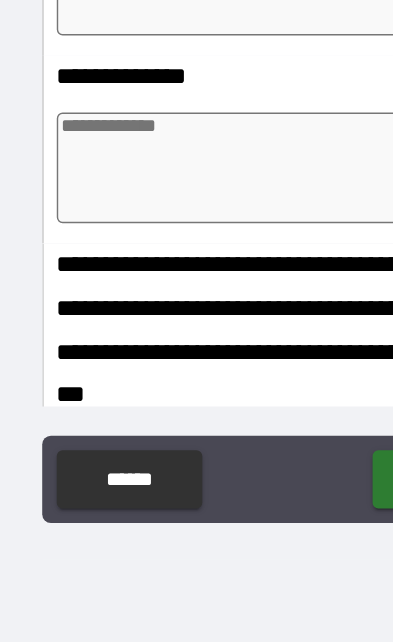 type on "*" 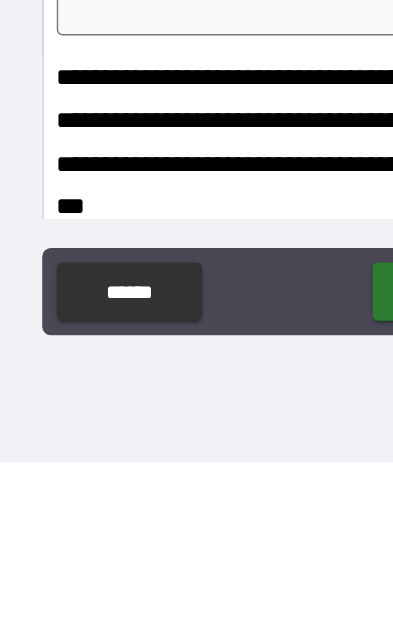 type on "*" 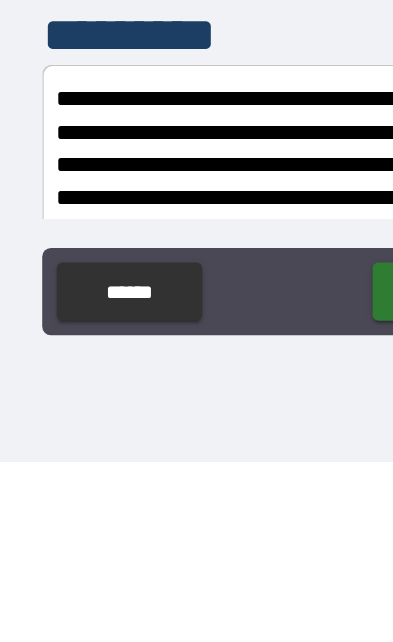 scroll, scrollTop: 1753, scrollLeft: 0, axis: vertical 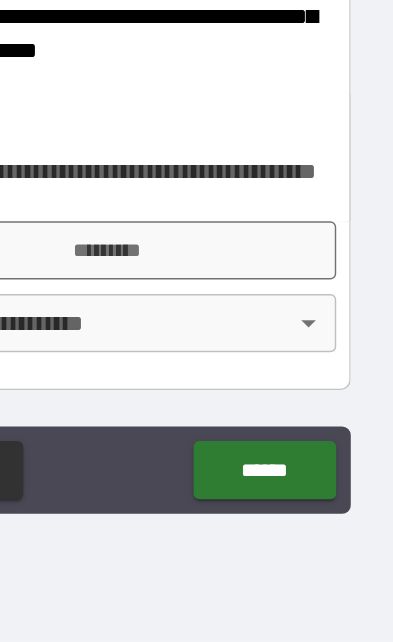 click on "*********" at bounding box center [196, 373] 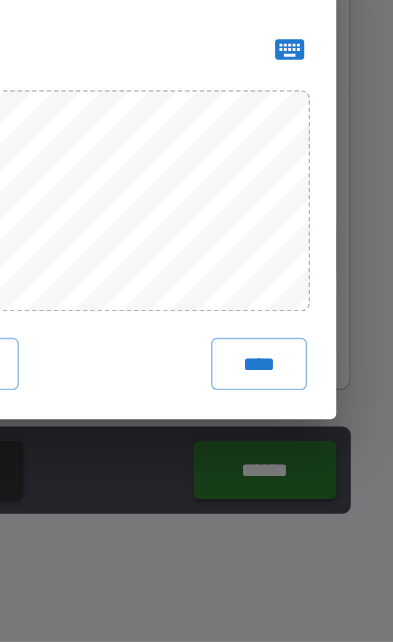 click on "****" at bounding box center (301, 451) 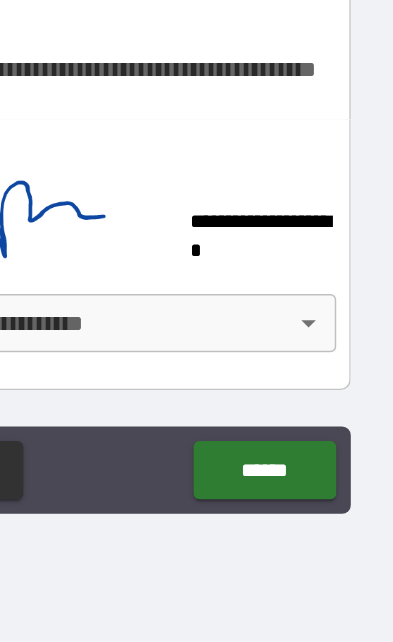scroll, scrollTop: 2226, scrollLeft: 0, axis: vertical 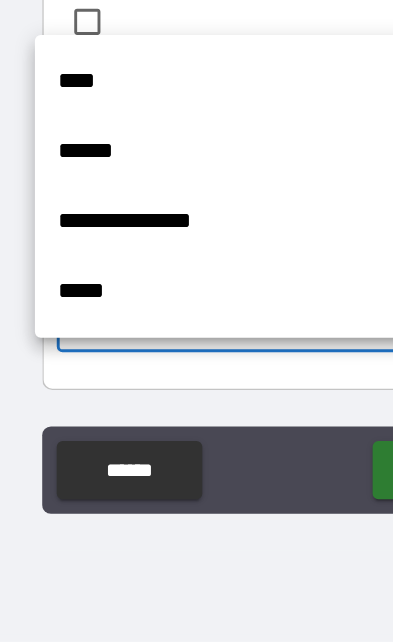 click on "****" at bounding box center (181, 257) 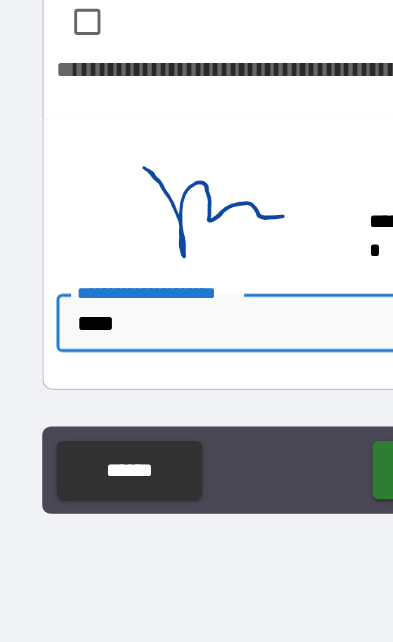 scroll, scrollTop: 2165, scrollLeft: 0, axis: vertical 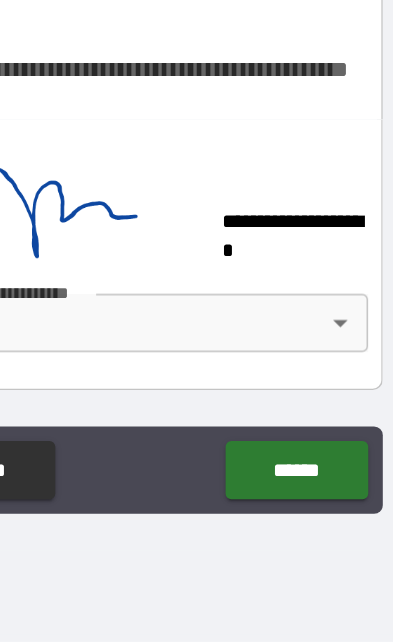 click on "******" at bounding box center [304, 524] 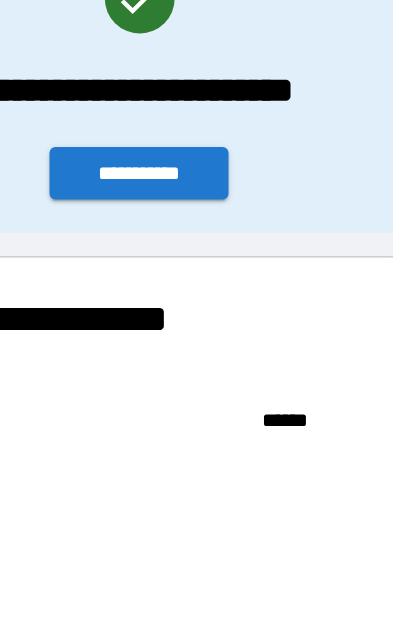 scroll, scrollTop: 1, scrollLeft: 1, axis: both 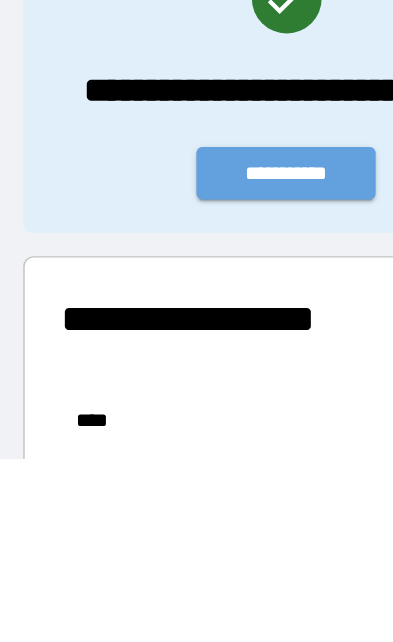click on "**********" at bounding box center (197, 320) 